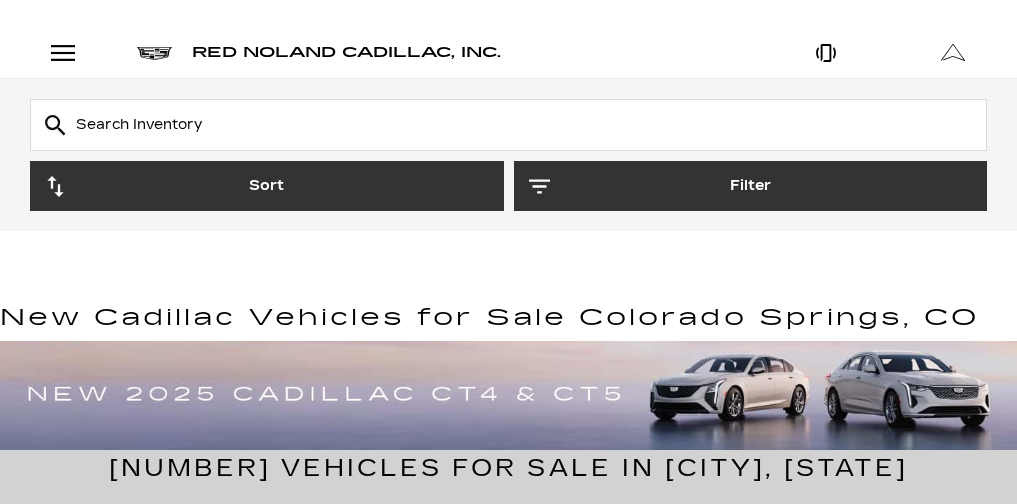 scroll, scrollTop: 0, scrollLeft: 0, axis: both 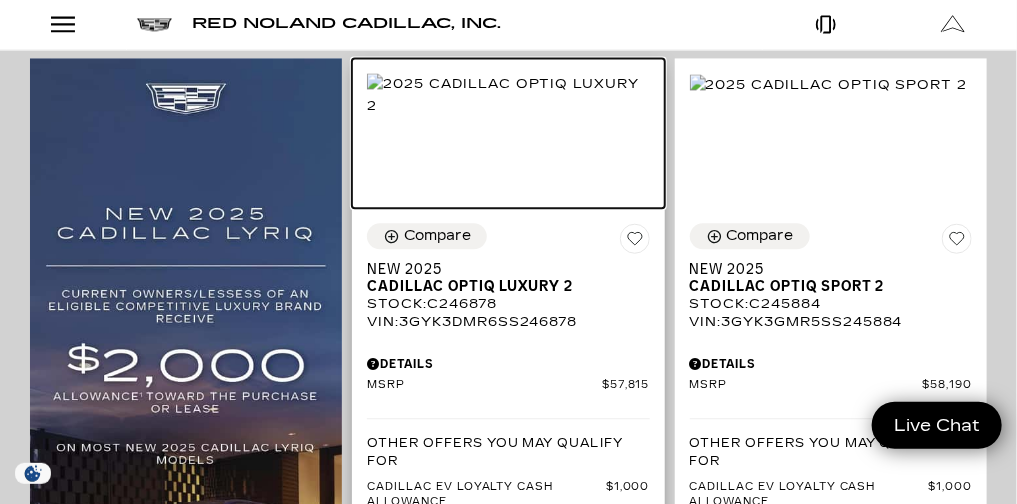 click at bounding box center [508, 95] 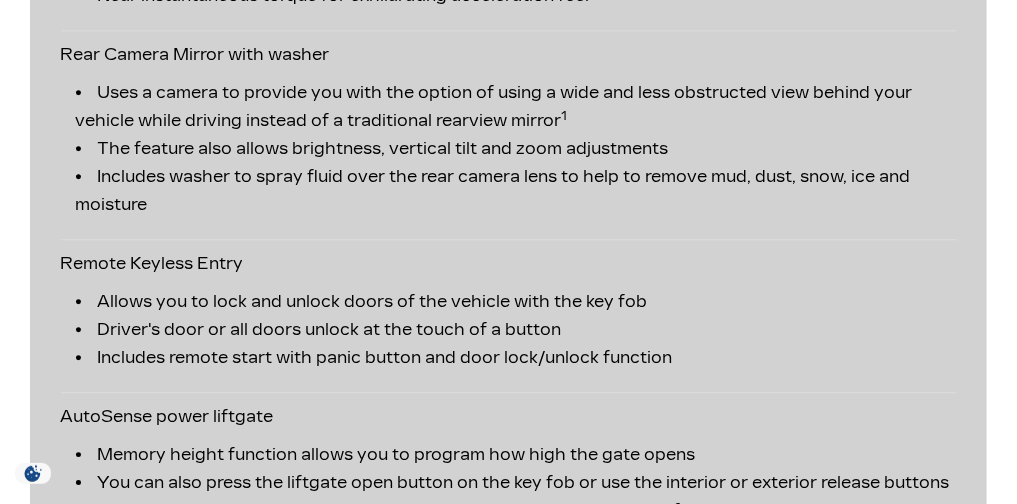 scroll, scrollTop: 4365, scrollLeft: 0, axis: vertical 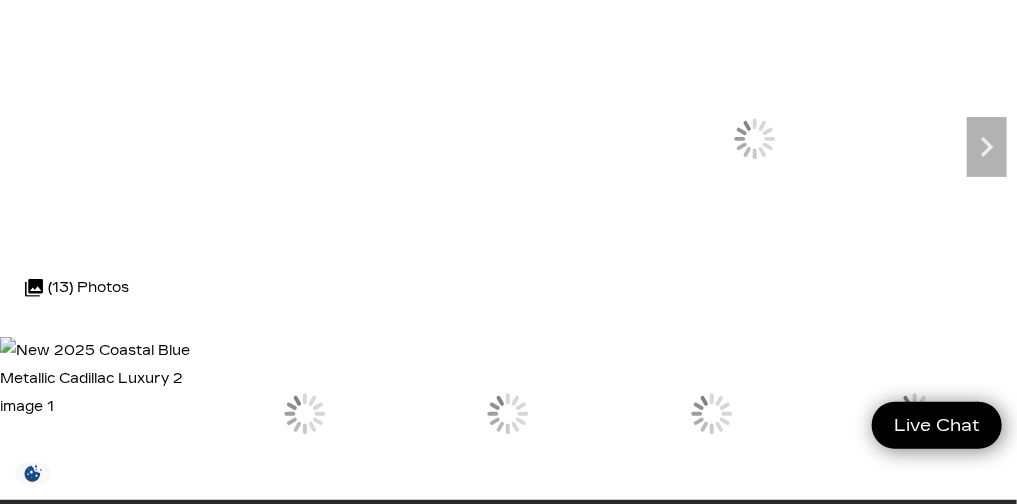 click on "Skip to main content
Skip to Action Bar
Sales:
(719) 896-2743
Service:
(719) 896-2694
990 Motor City Drive, Colorado Springs, CO 80905
Sales:  Closed
Red Noland Cadillac, Inc.
EV Test Drive
Show  New
Cadillac
Crossovers/SUVs
XT4 XT5 XT6 Escalade Escalade IQ OPTIQ LYRIQ VISTIQ Escalade IQL LYRIQ-V OPTIQ-V
Sedans
CT4 CT4-V CT5 CT5-V CT4-V Blackwing CT5-V Blackwing
Electric
LYRIQ Escalade IQ OPTIQ VISTIQ V- Series Escalade IQL LYRIQ-V OPTIQ-V
View All New Vehicles Retired Service Loaners Tax Savings for Cadillac Express Store Buy Online LYRIQ Dare to Compare 2024 Cadillac LYRIQ" at bounding box center (508, 5389) 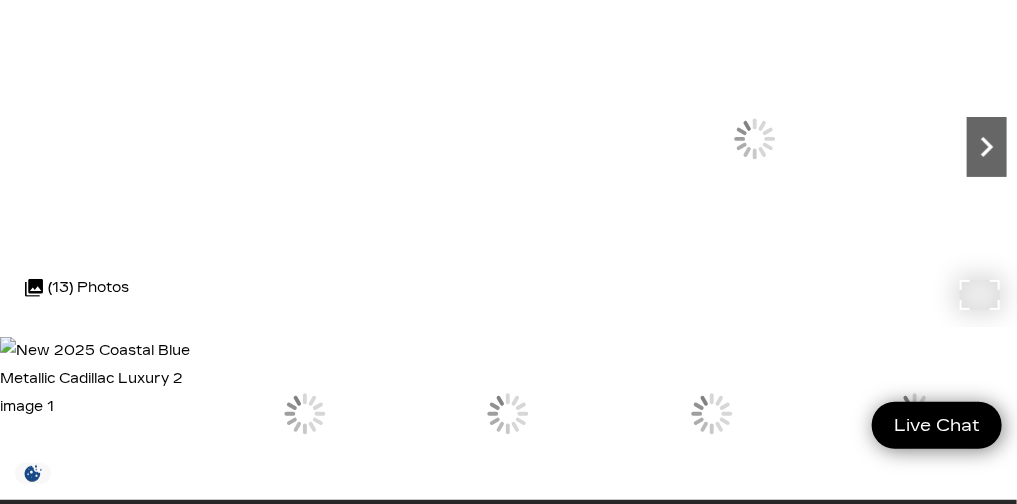click 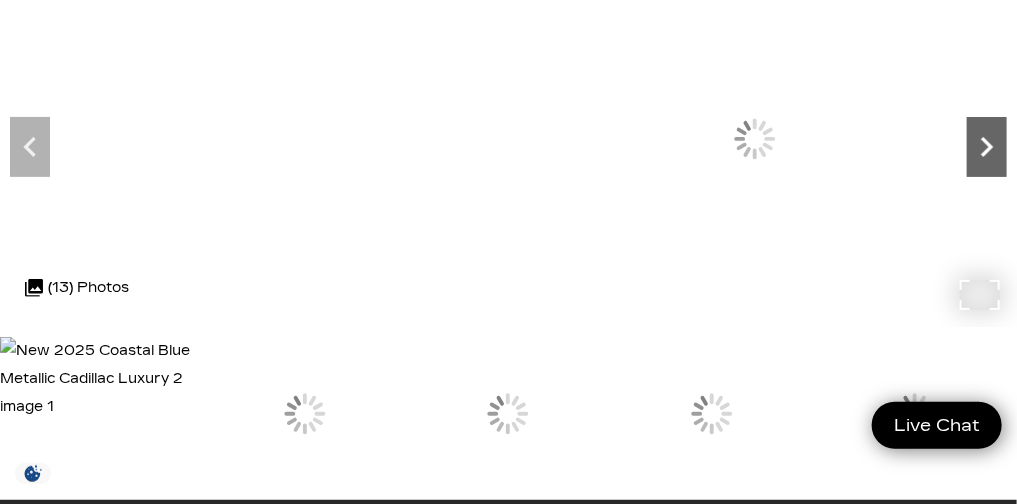 click 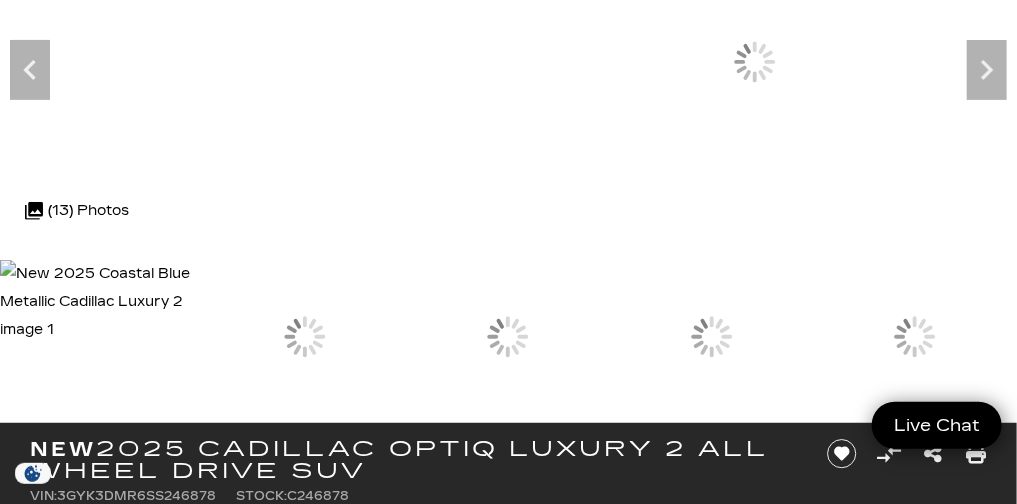 scroll, scrollTop: 132, scrollLeft: 0, axis: vertical 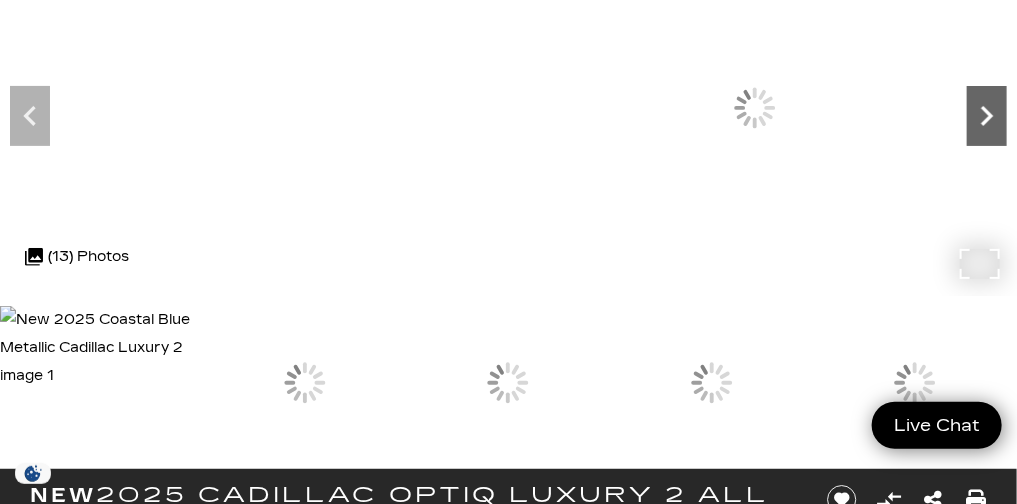 click 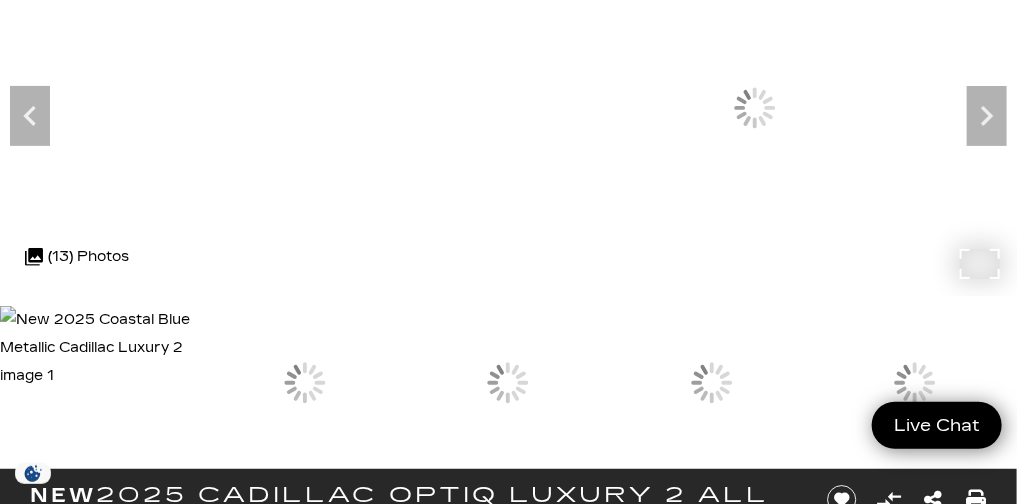 click at bounding box center (219, -67) 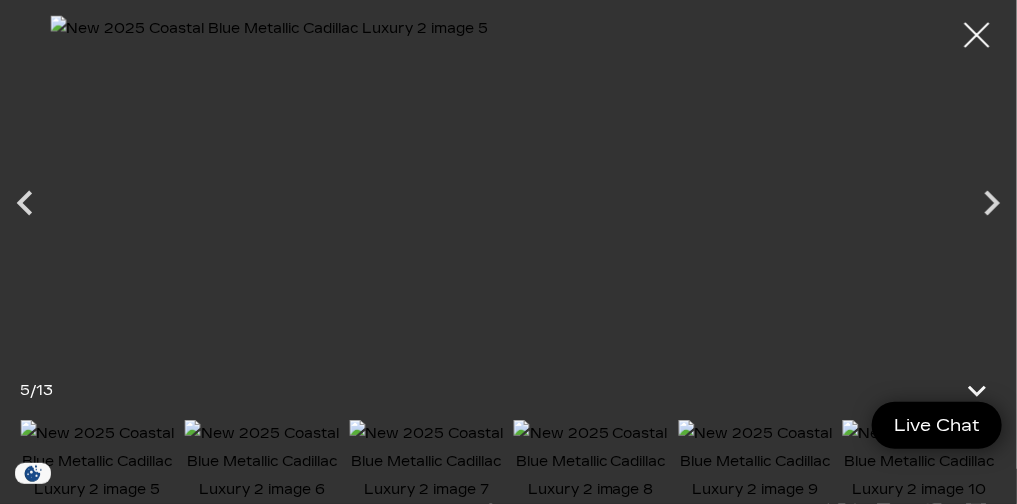 click at bounding box center [508, 189] 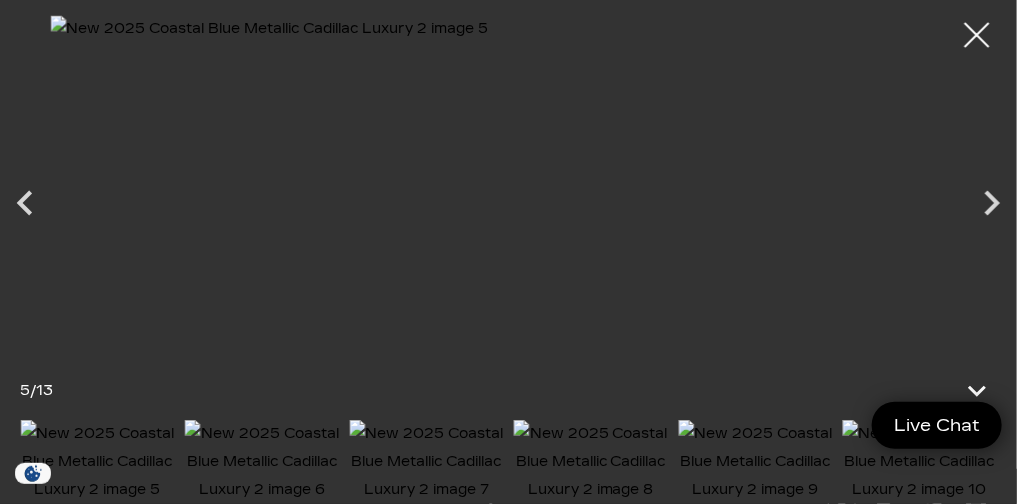 click at bounding box center [508, 189] 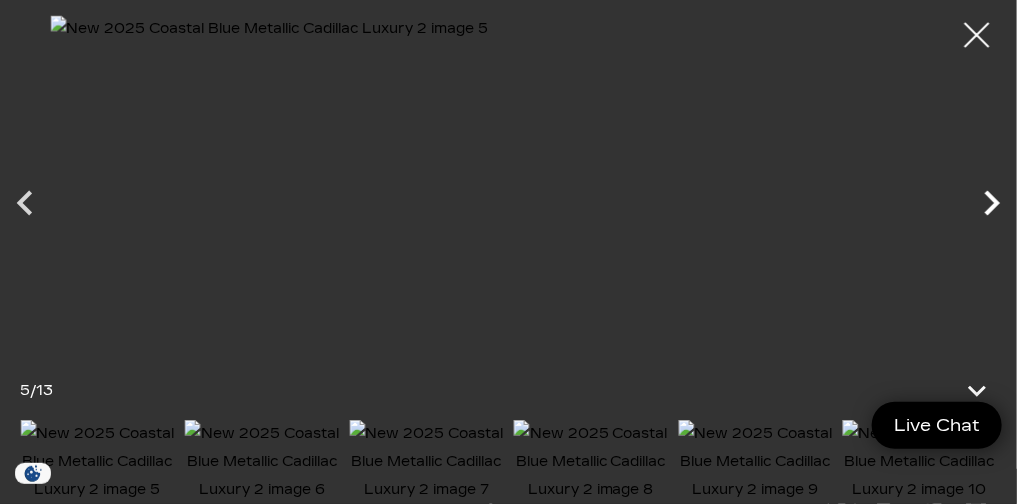 click 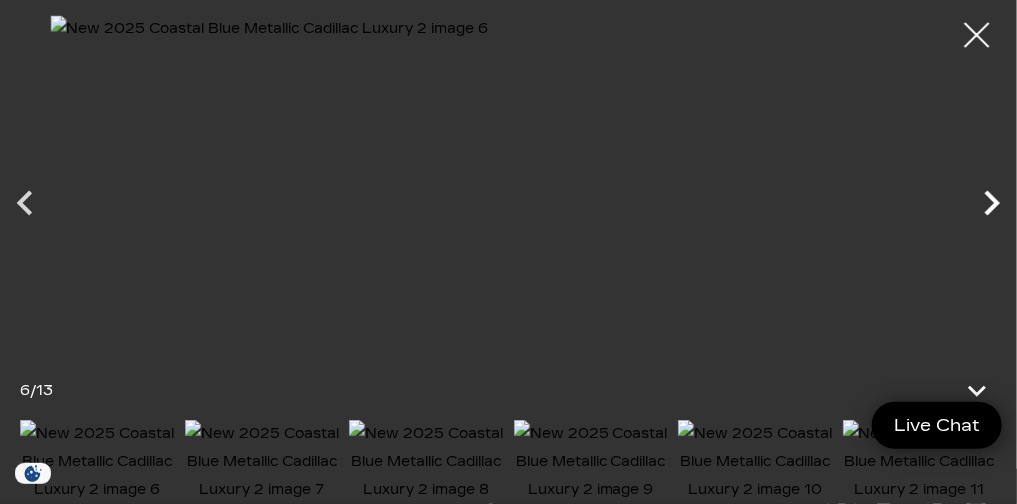 click 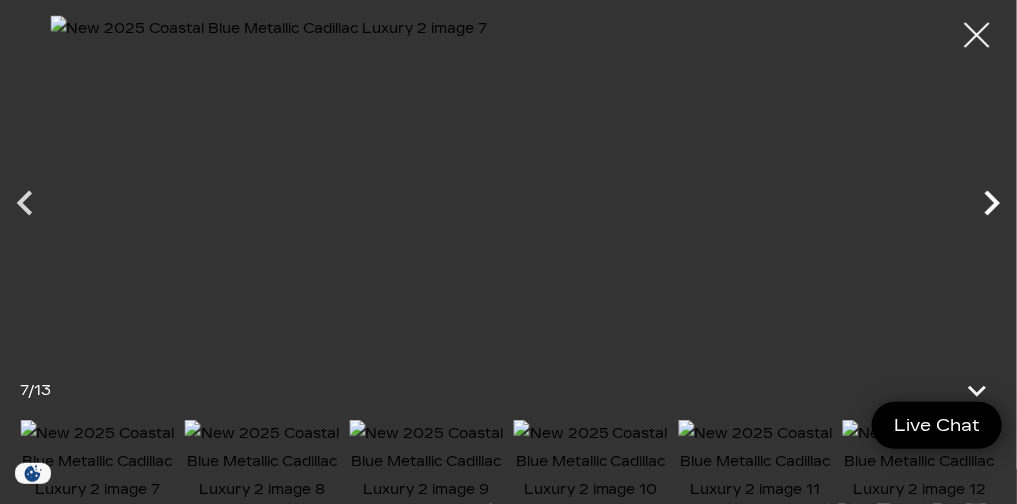 click 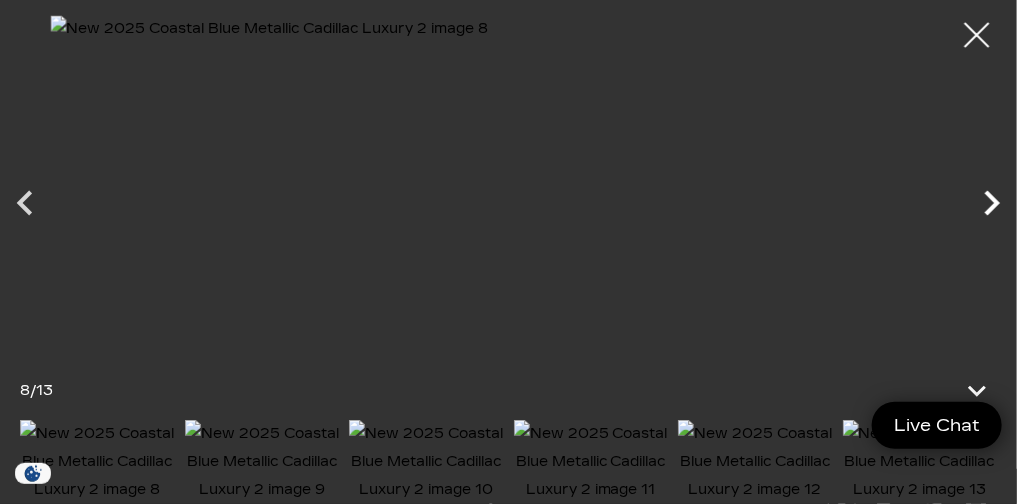 click 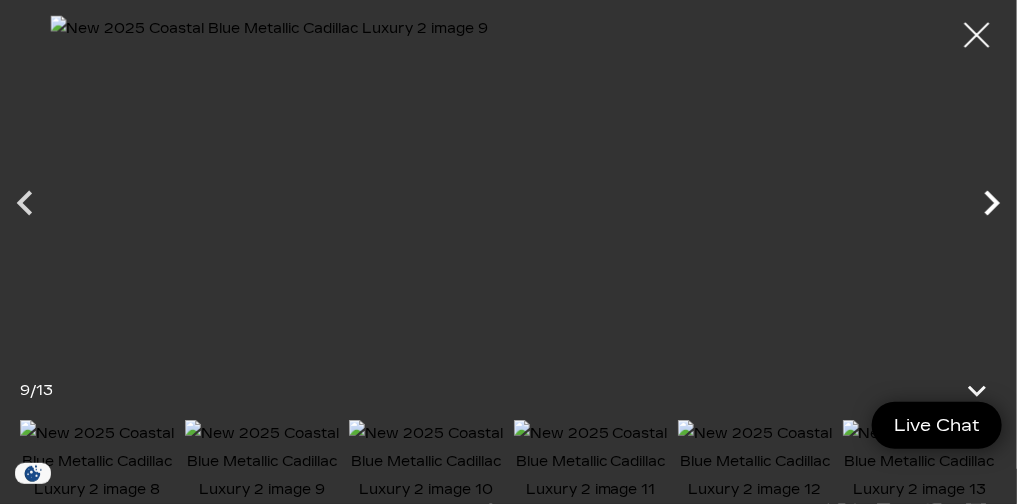 click 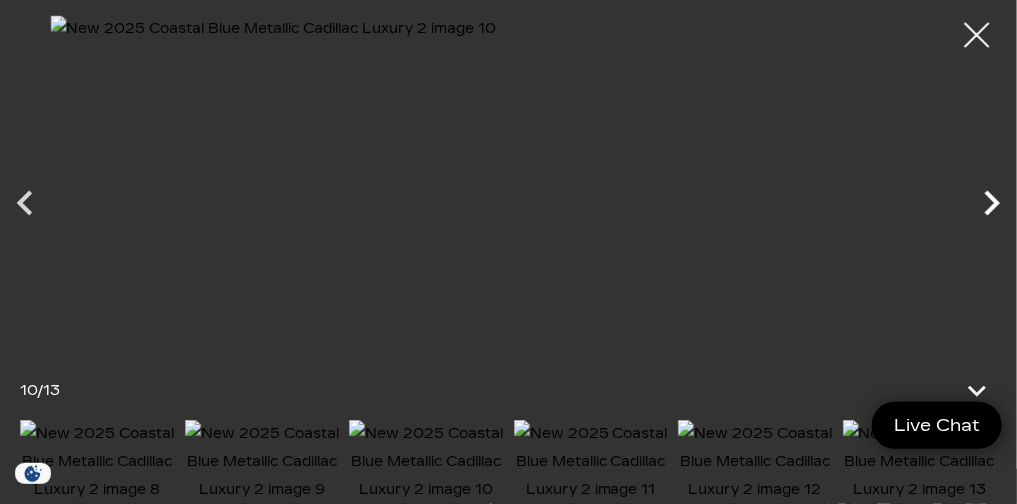 click 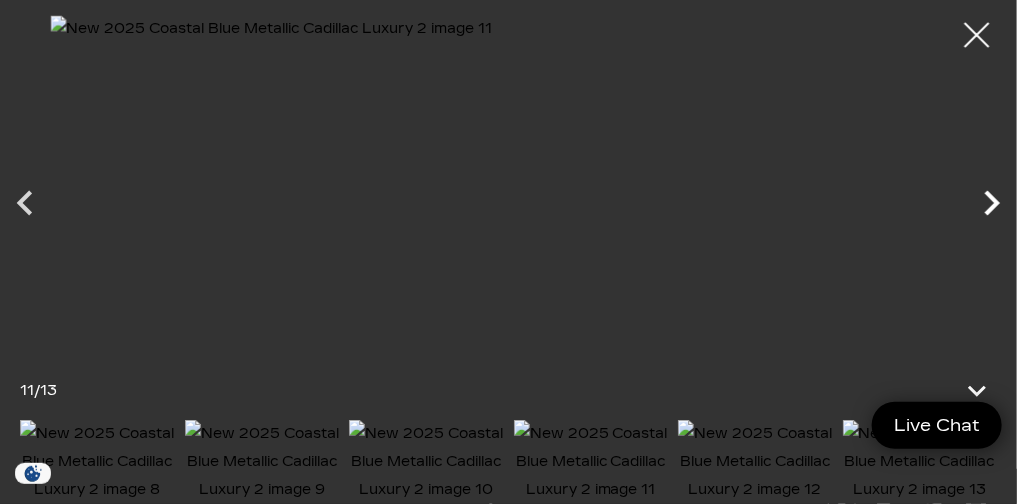 click 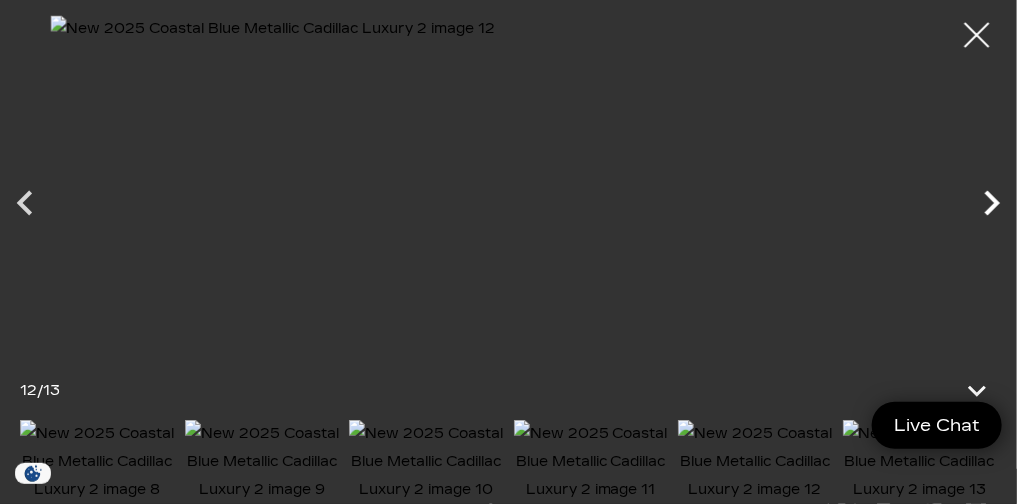 click 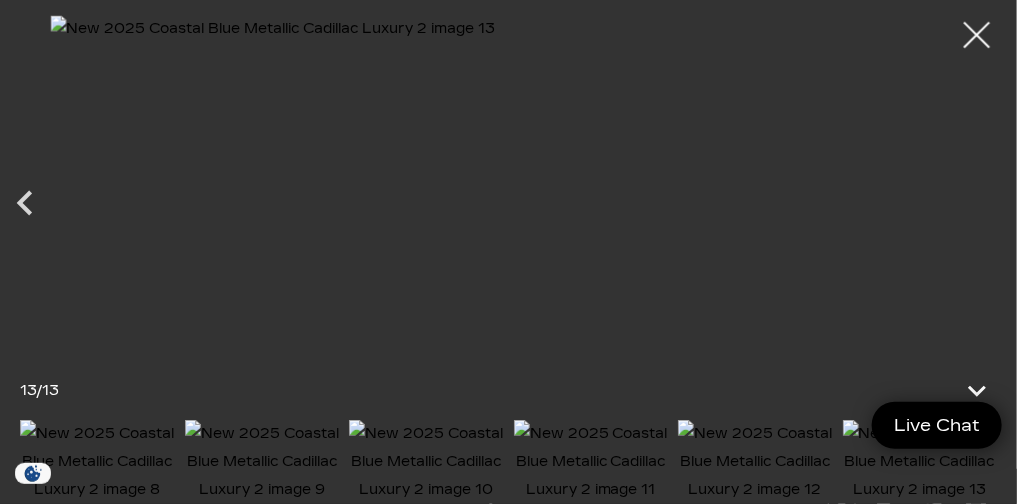 click at bounding box center (977, 35) 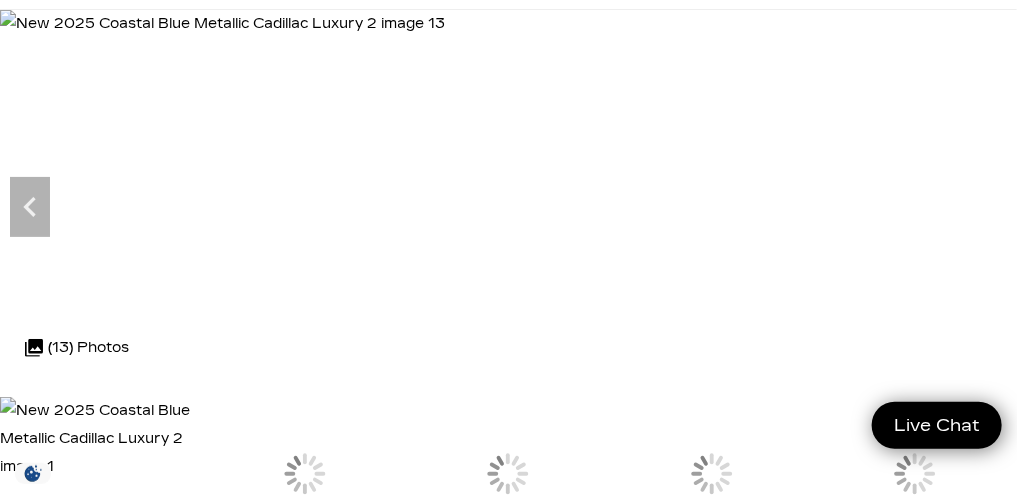 scroll, scrollTop: 0, scrollLeft: 0, axis: both 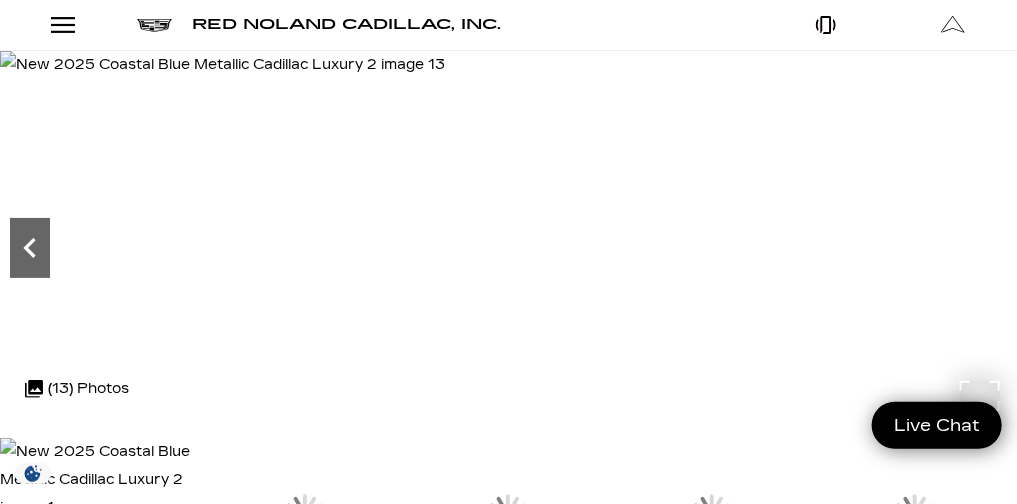 click 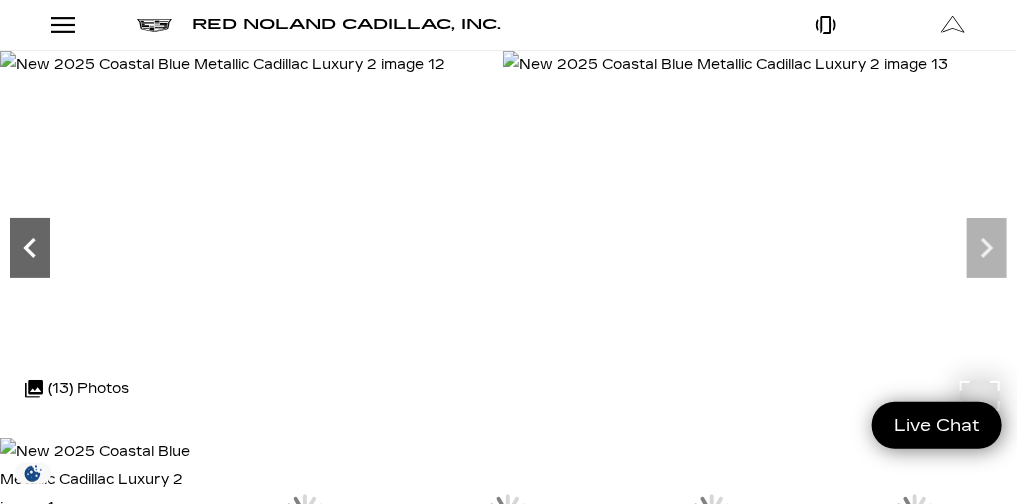 click 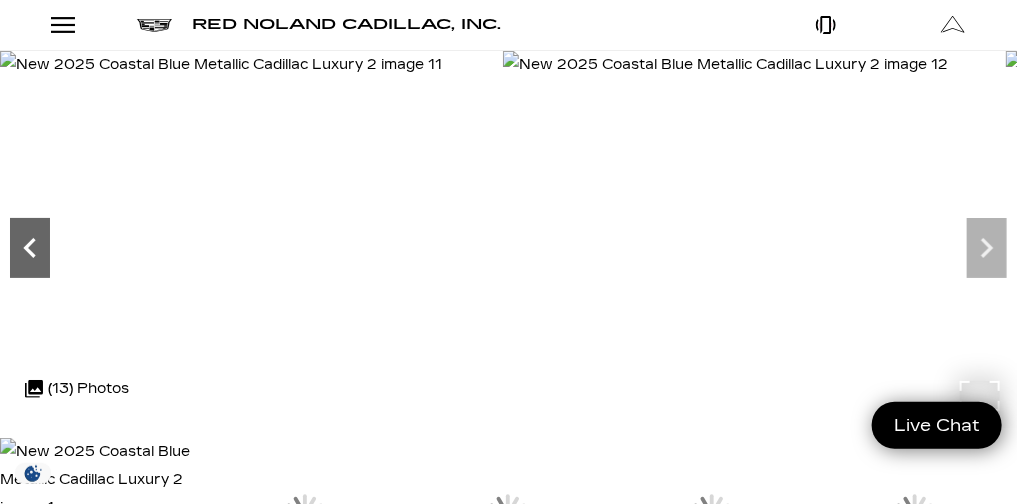 click 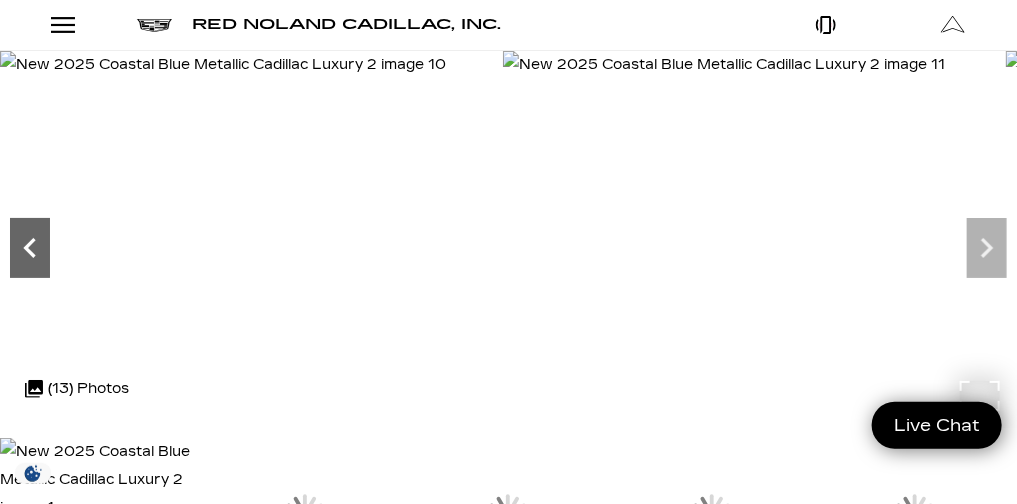 click 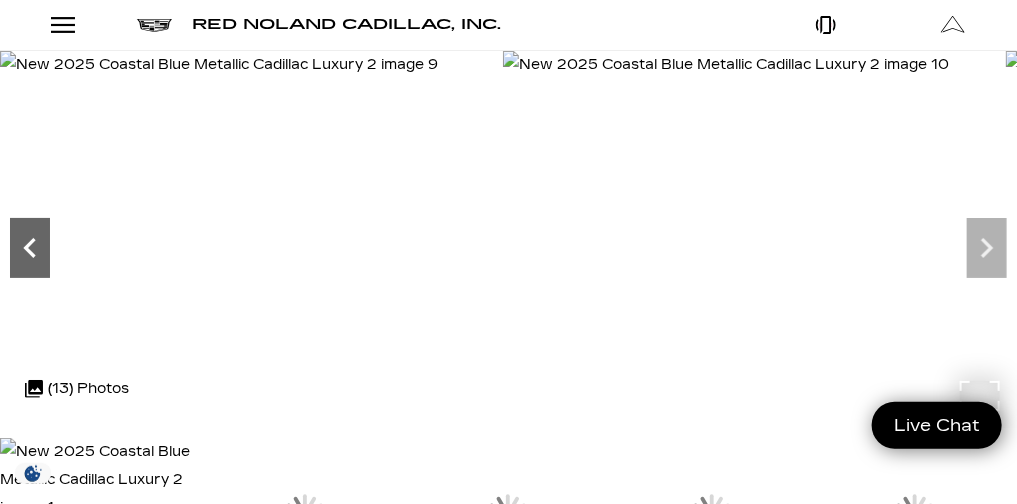 click 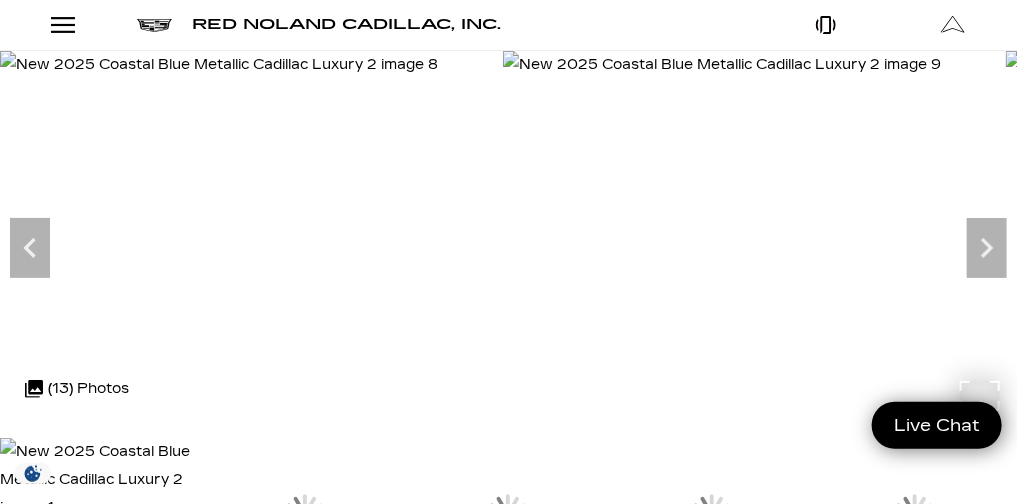 click at bounding box center (219, 65) 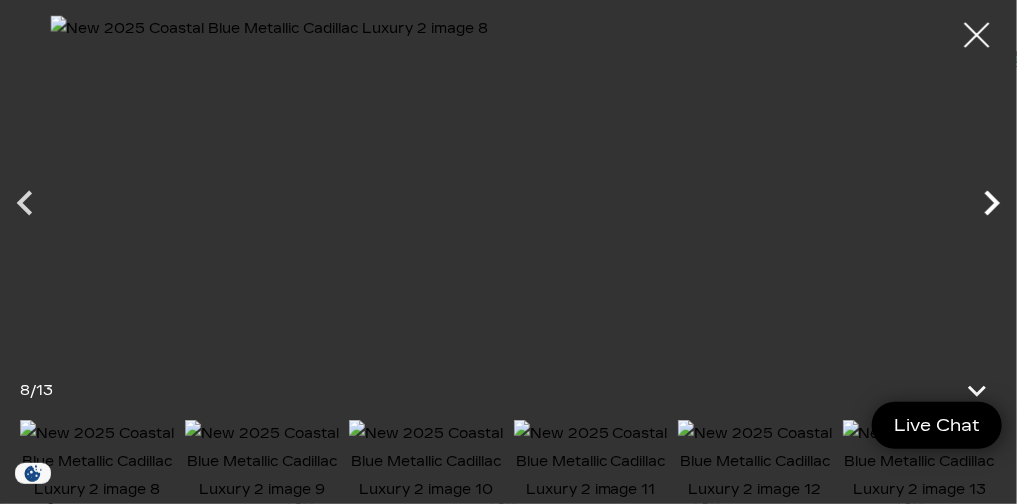 click 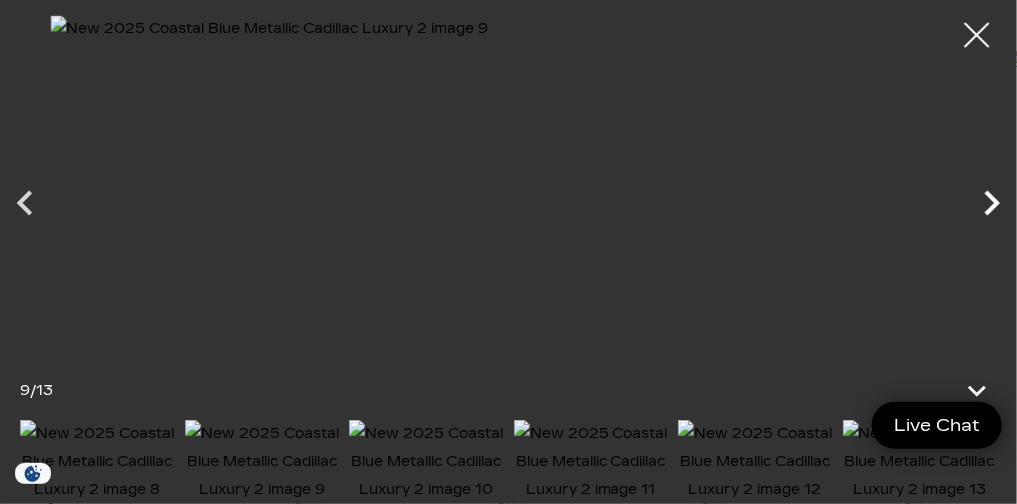 click 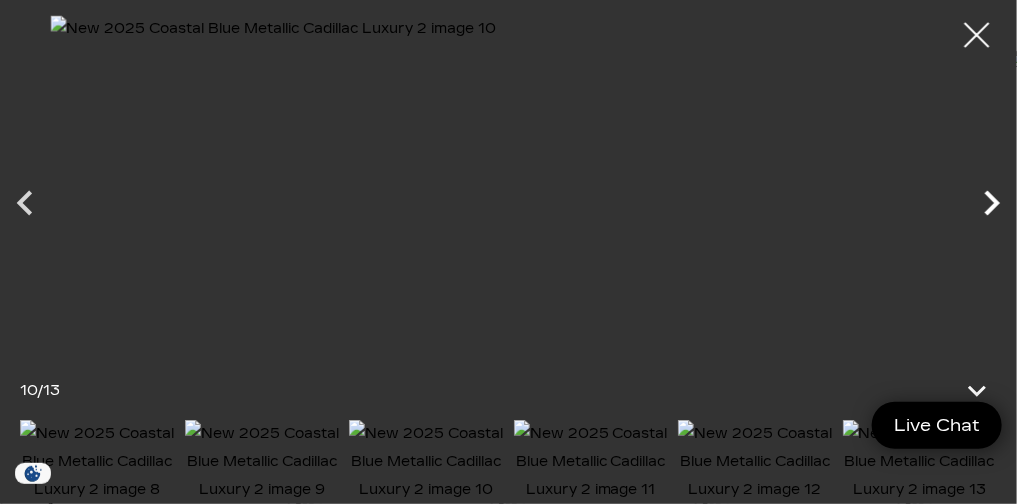 click 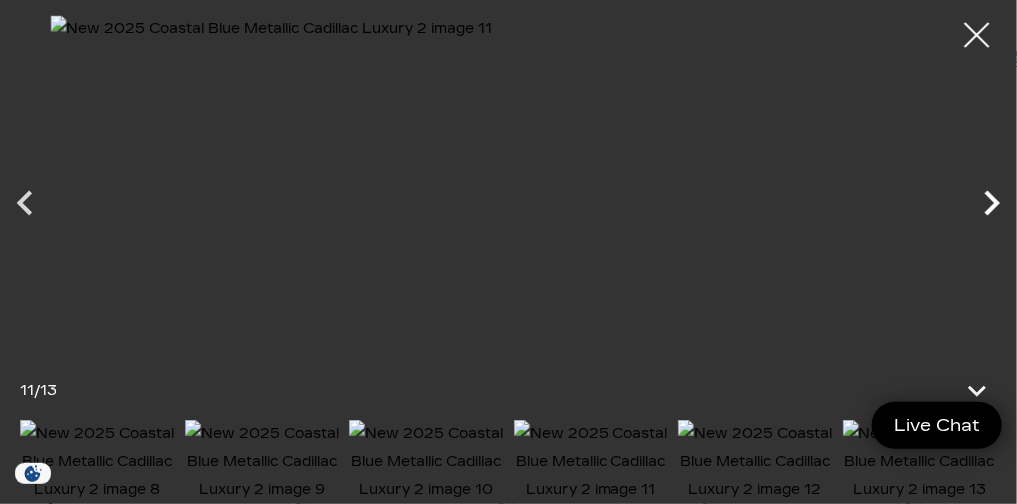 click 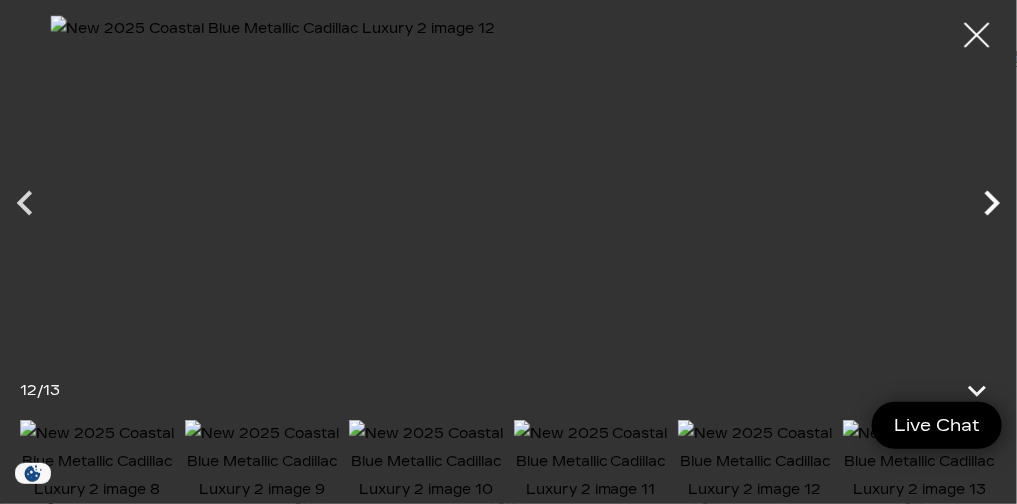 click 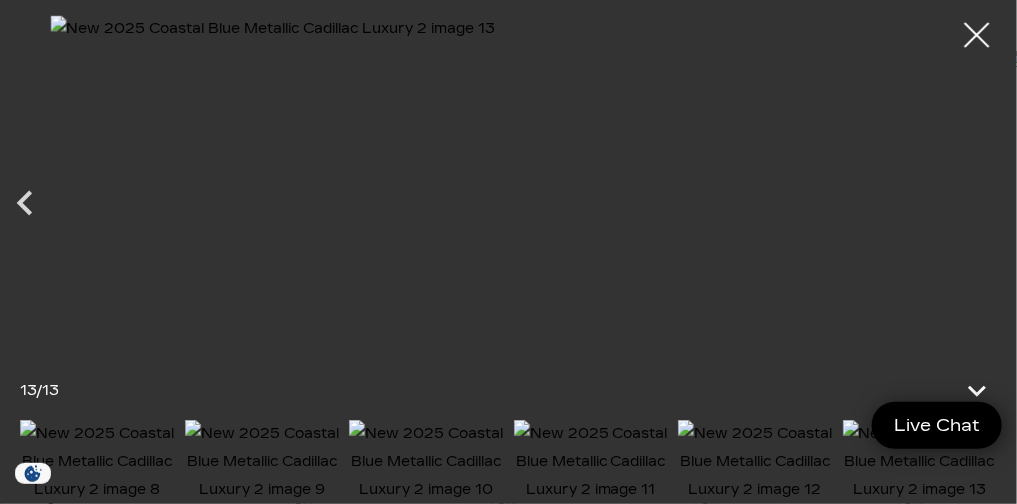 click at bounding box center [508, 189] 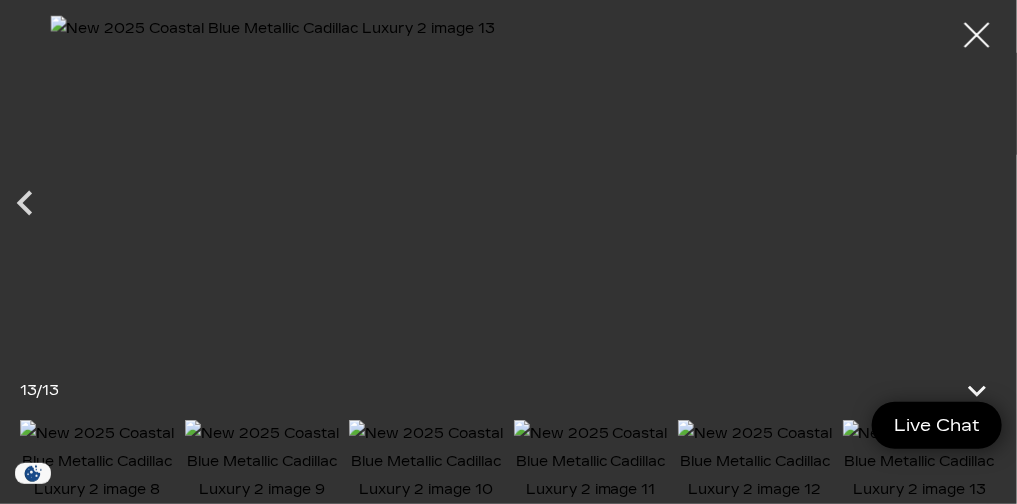 scroll, scrollTop: 960, scrollLeft: 0, axis: vertical 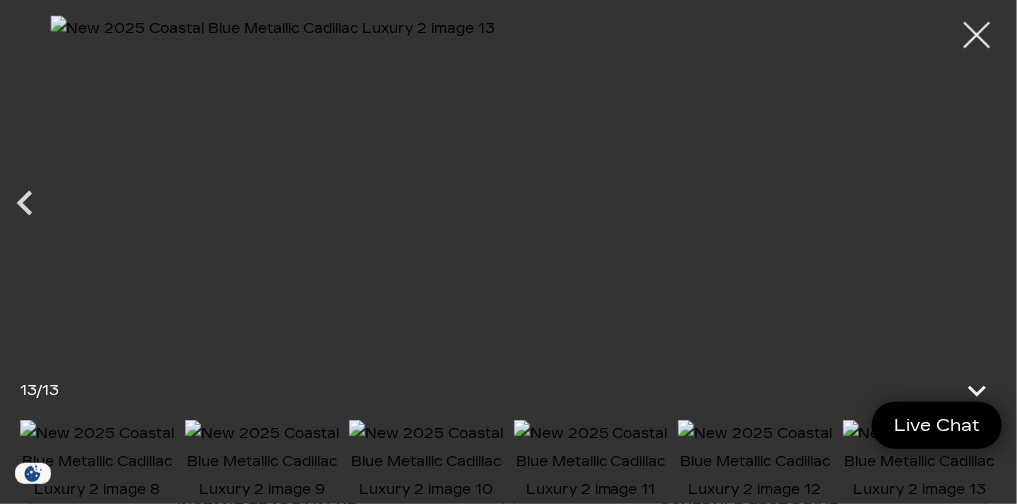 click at bounding box center [977, 35] 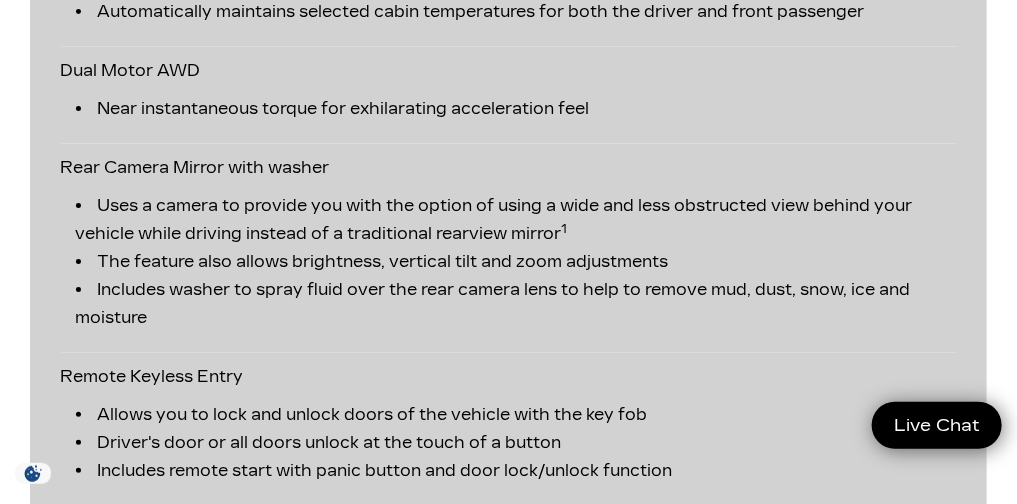 scroll, scrollTop: 4952, scrollLeft: 0, axis: vertical 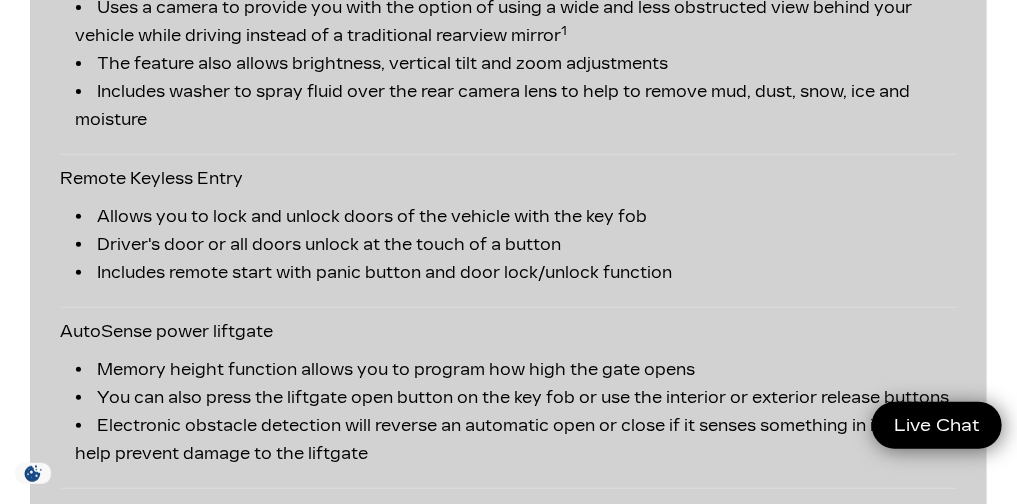 click at bounding box center [950, 1277] 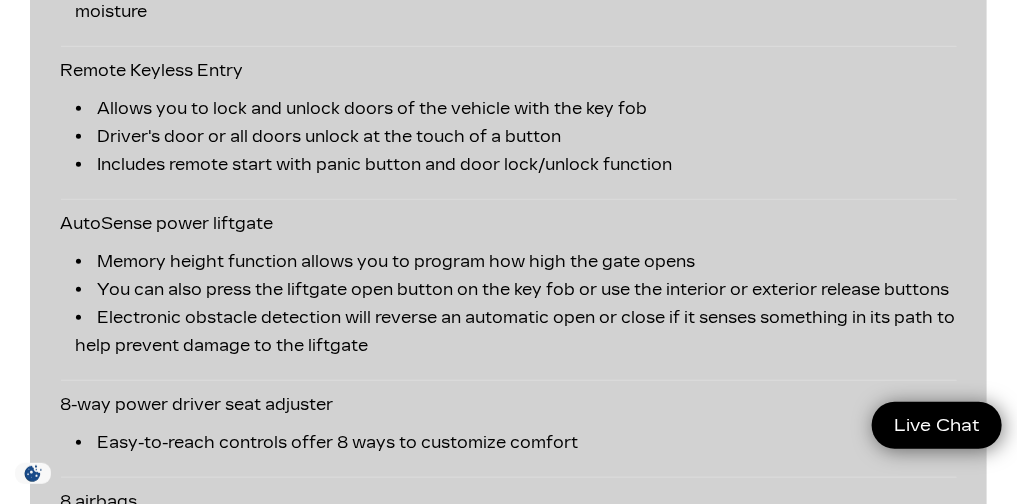 scroll, scrollTop: 5075, scrollLeft: 0, axis: vertical 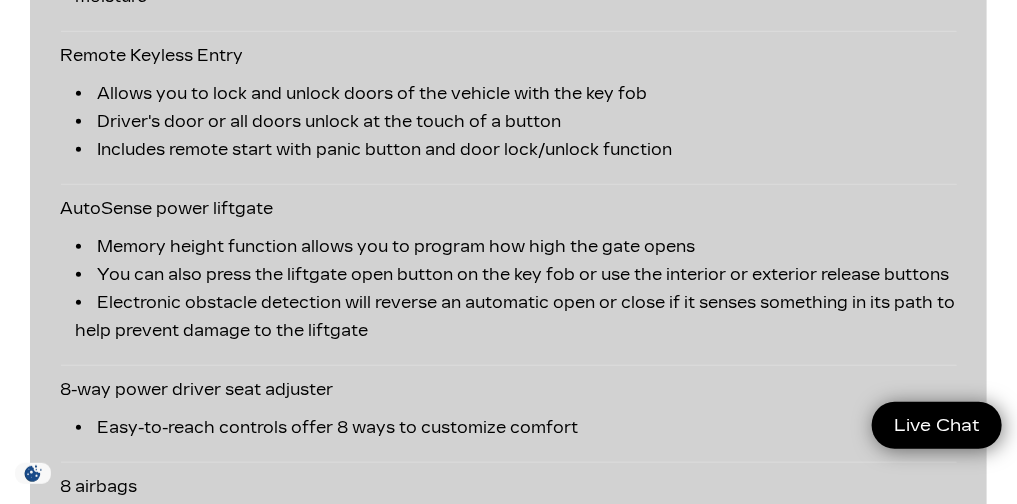 click at bounding box center [950, 1279] 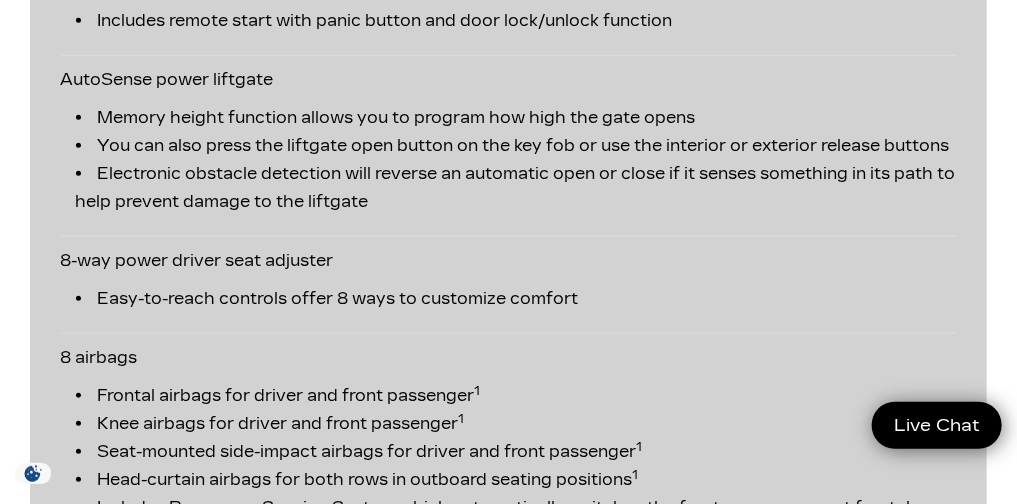 scroll, scrollTop: 5247, scrollLeft: 0, axis: vertical 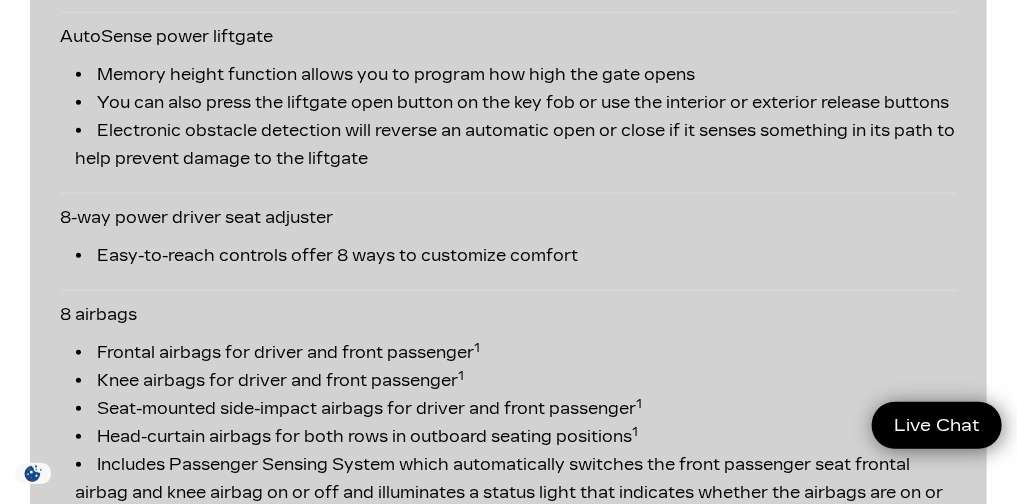 click at bounding box center (950, 1400) 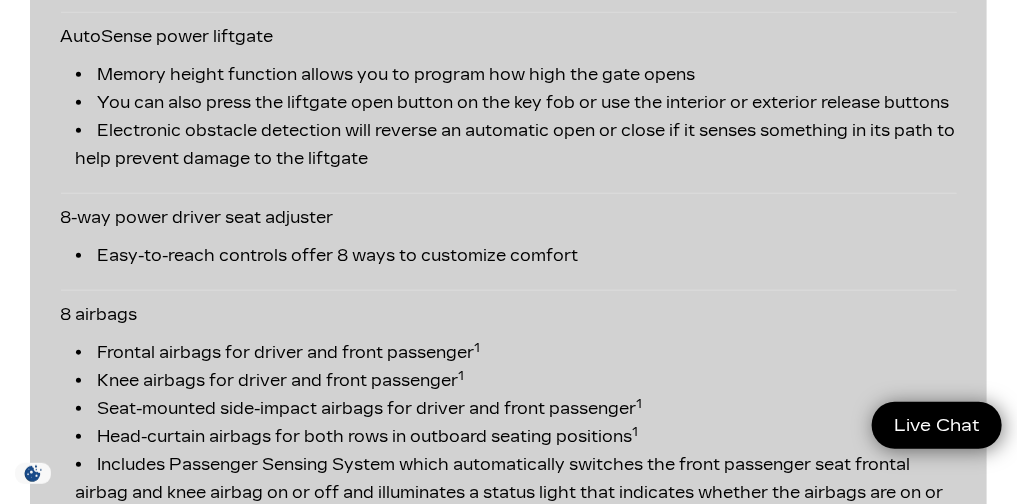 click at bounding box center [950, 1400] 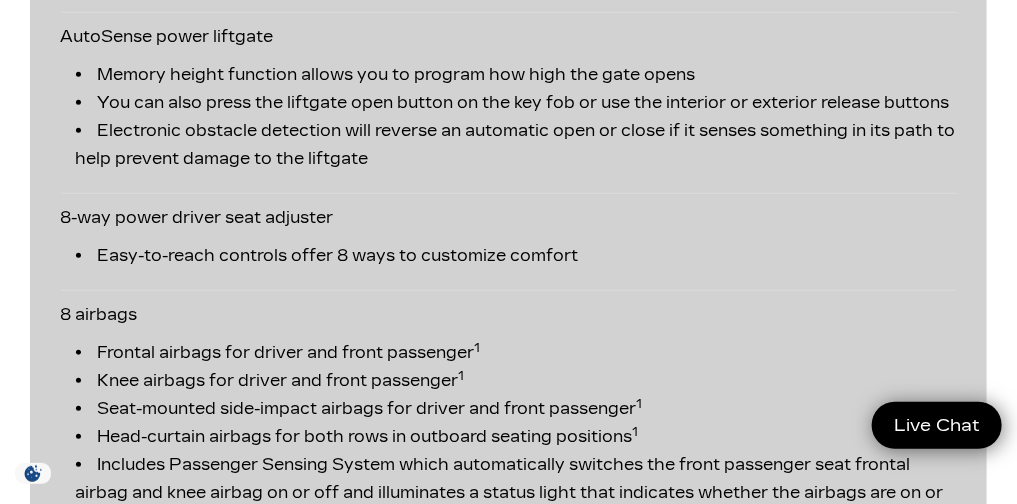 click at bounding box center [950, 1498] 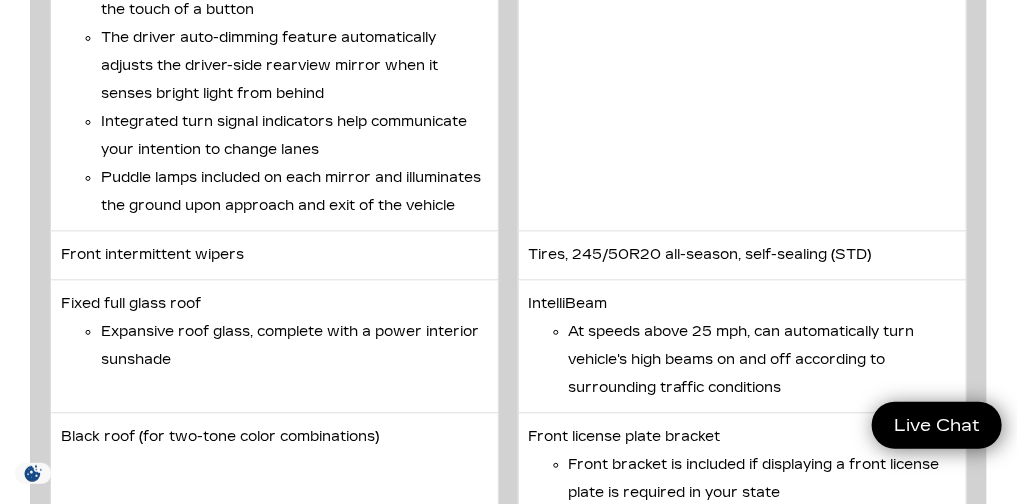scroll, scrollTop: 8588, scrollLeft: 0, axis: vertical 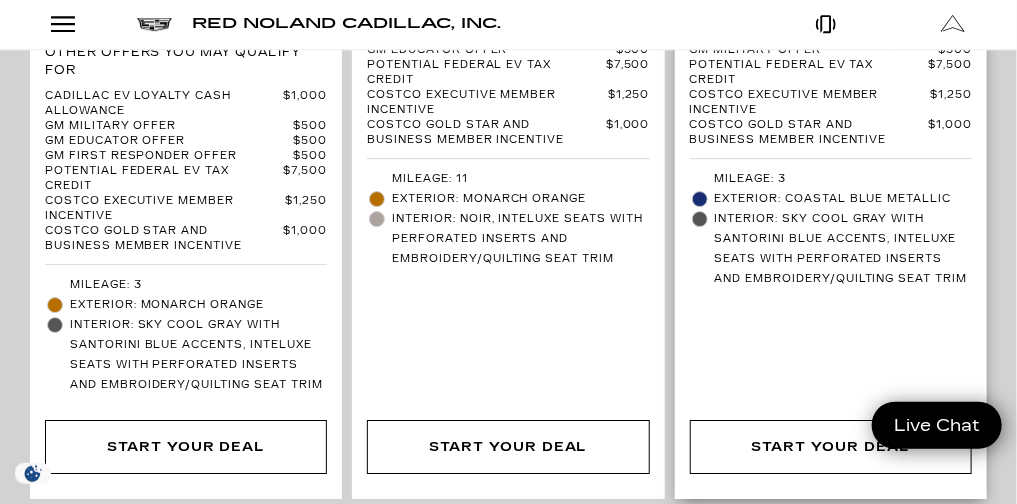click at bounding box center (831, -401) 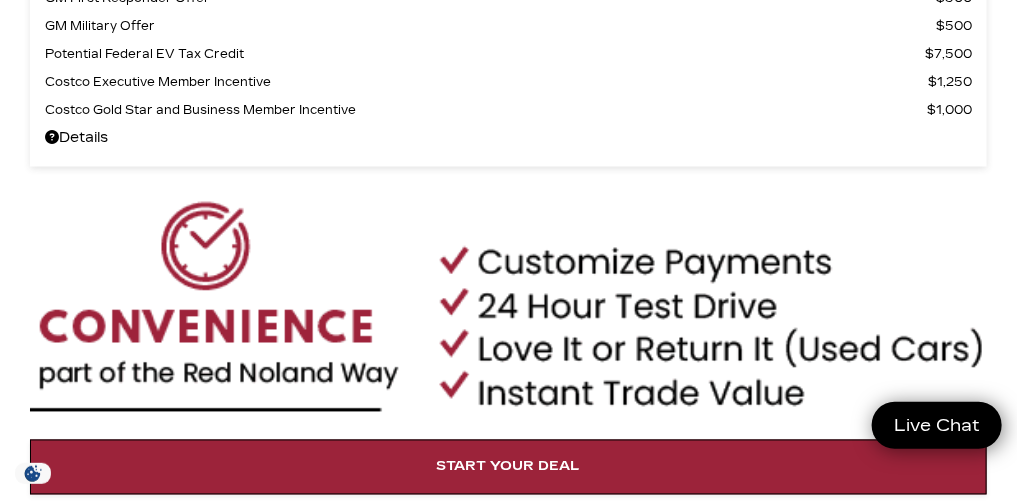 scroll, scrollTop: 1381, scrollLeft: 0, axis: vertical 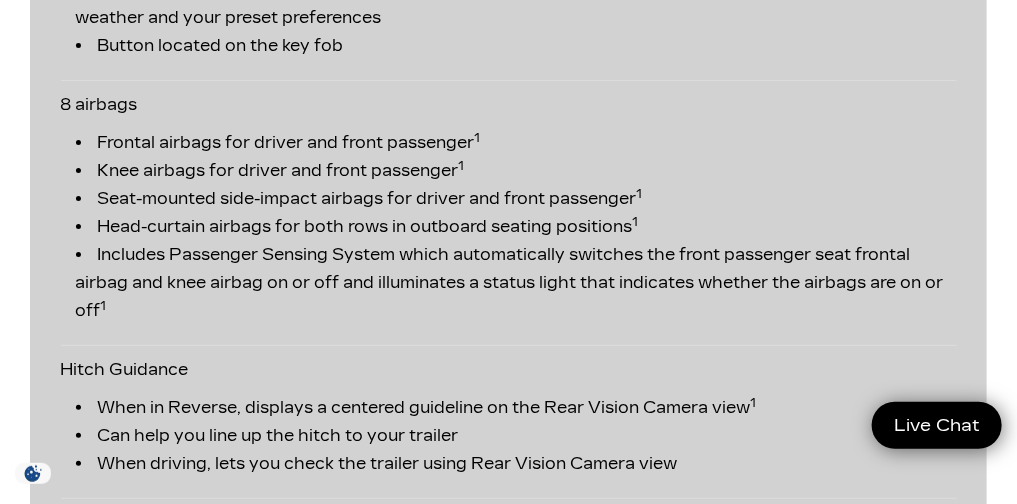 click at bounding box center [950, 1262] 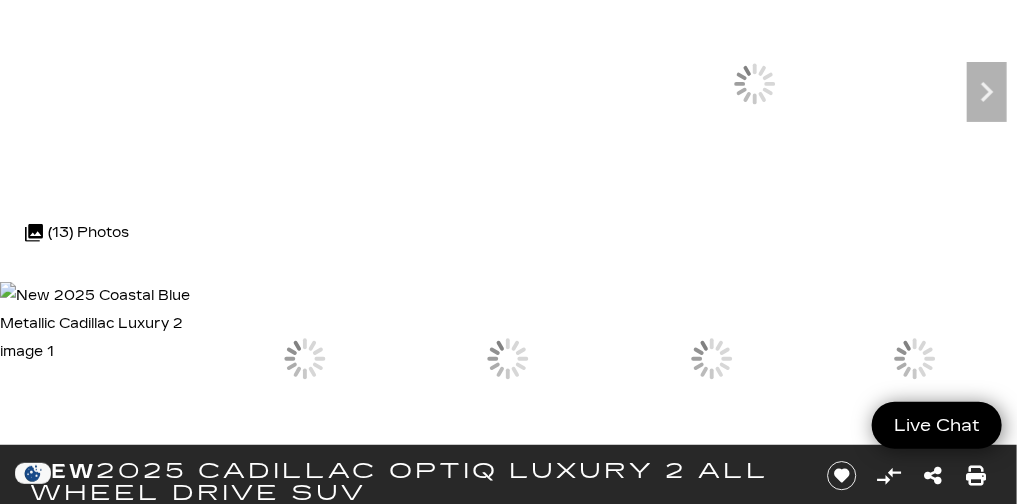 scroll, scrollTop: 46, scrollLeft: 0, axis: vertical 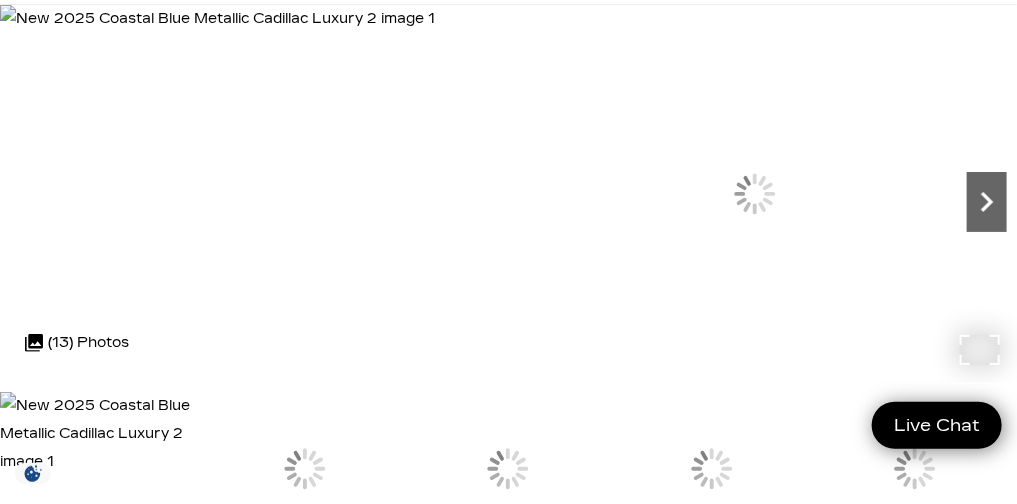 click 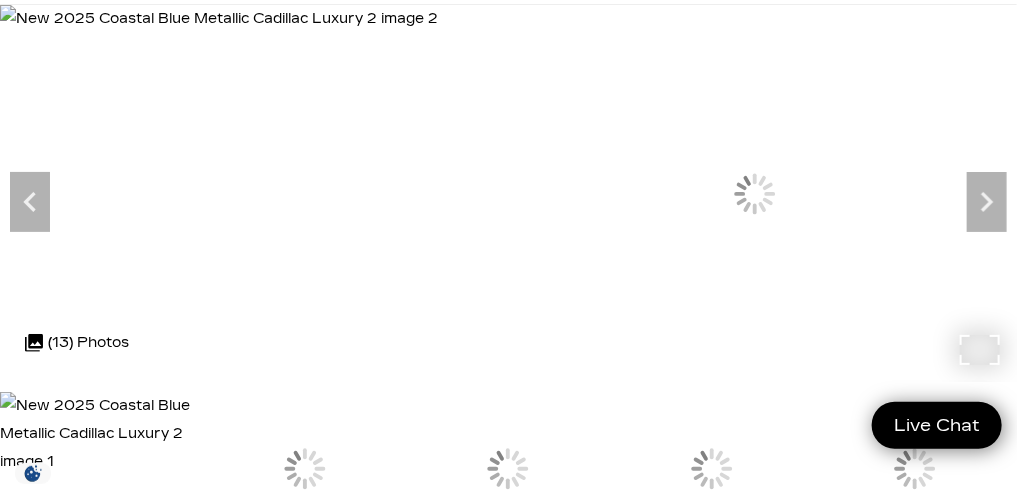 click at bounding box center (219, 19) 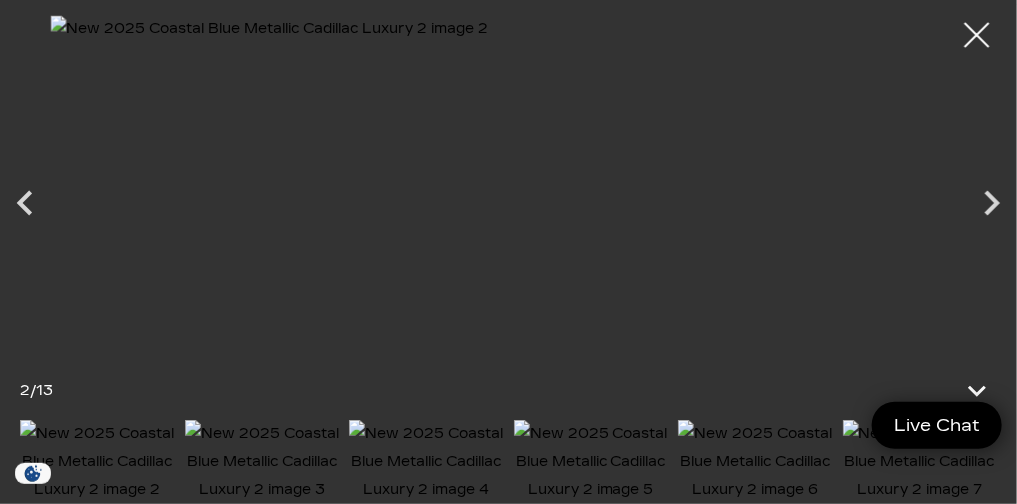 click at bounding box center (508, 189) 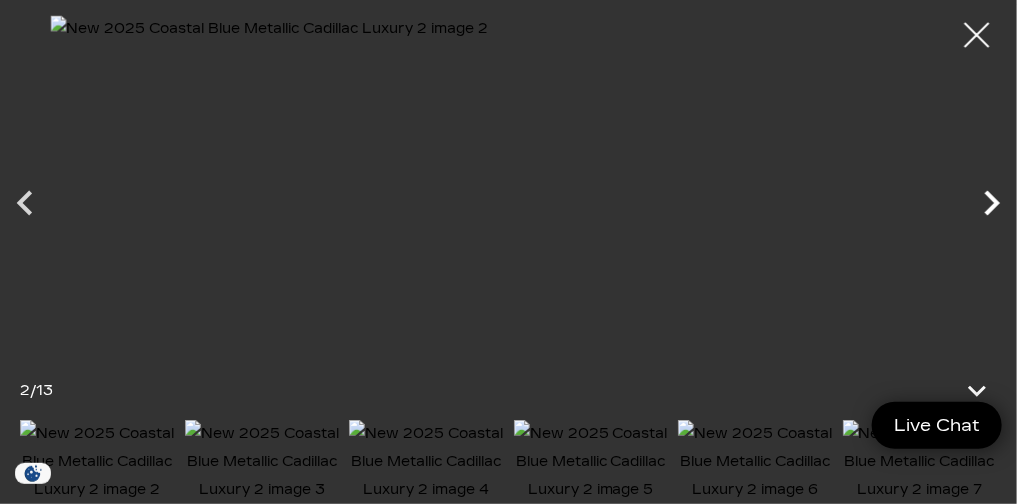 click 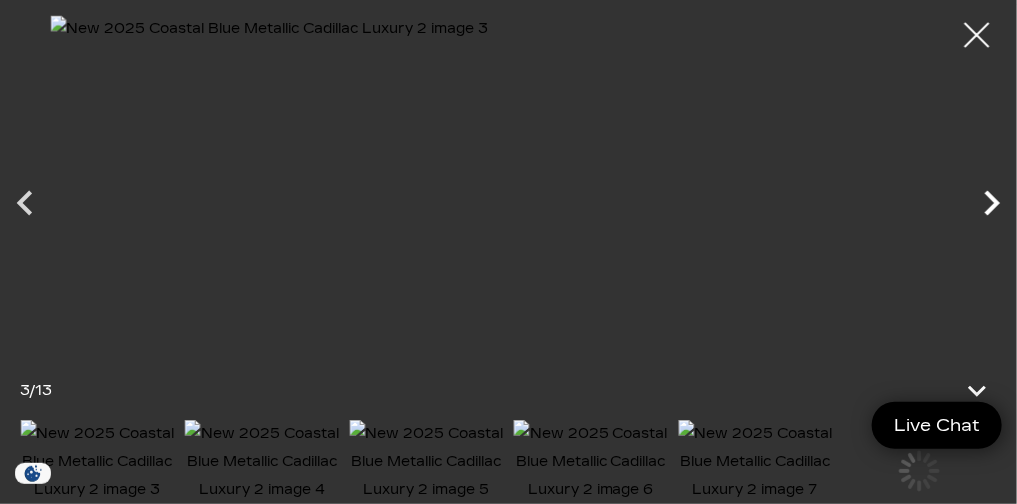 click 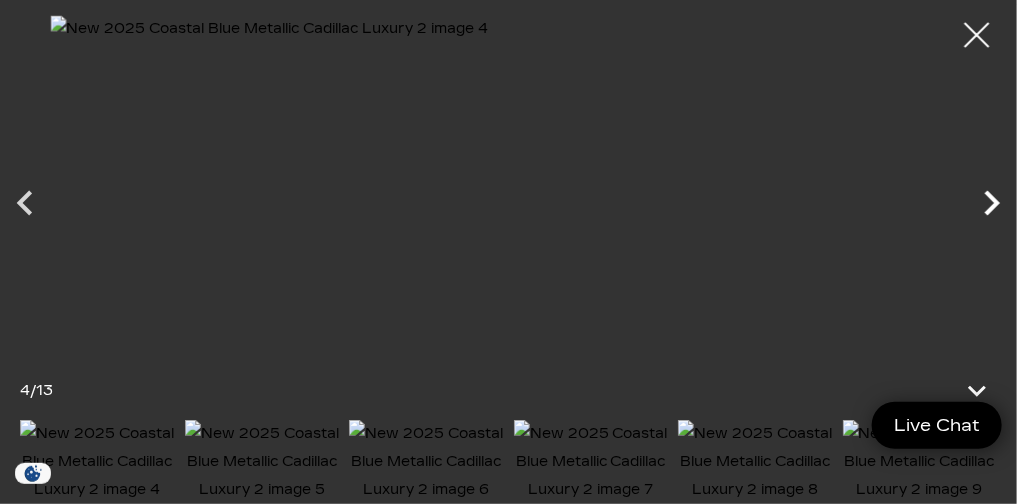click 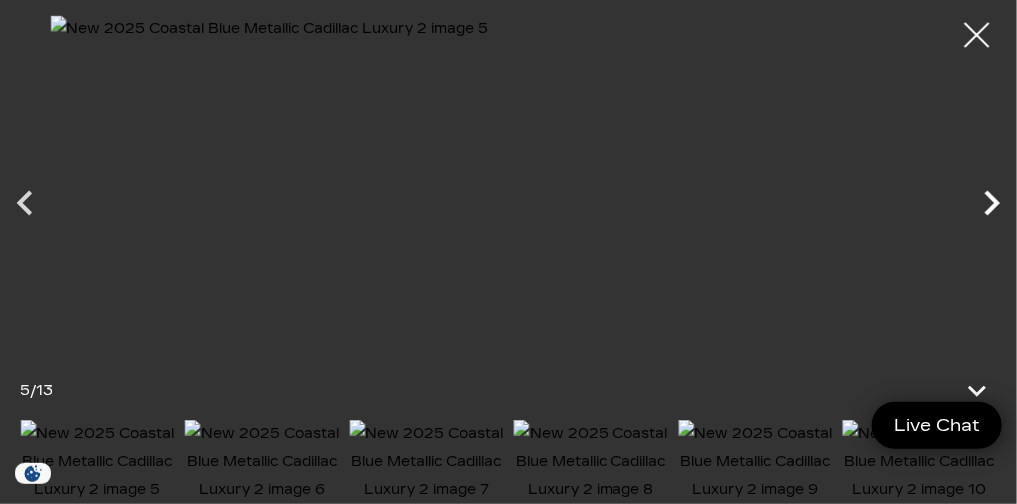 click 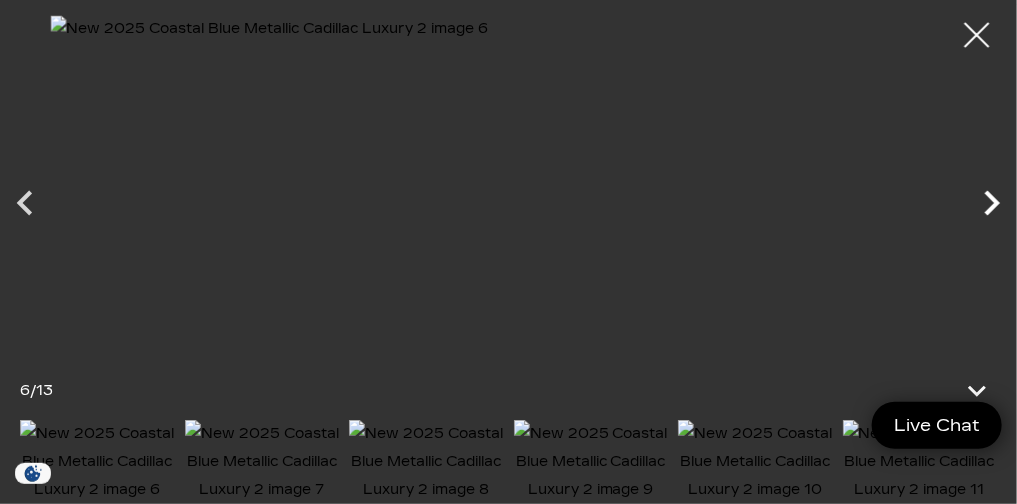 click 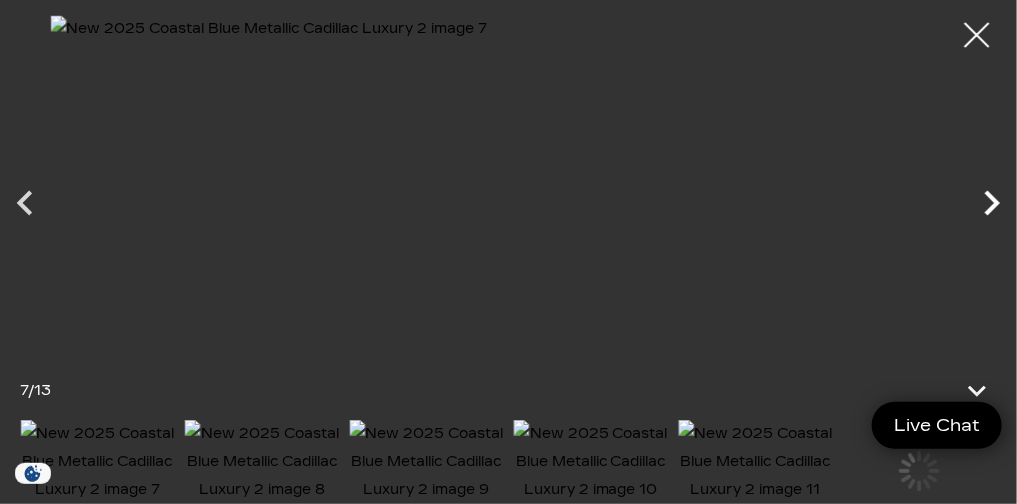 click 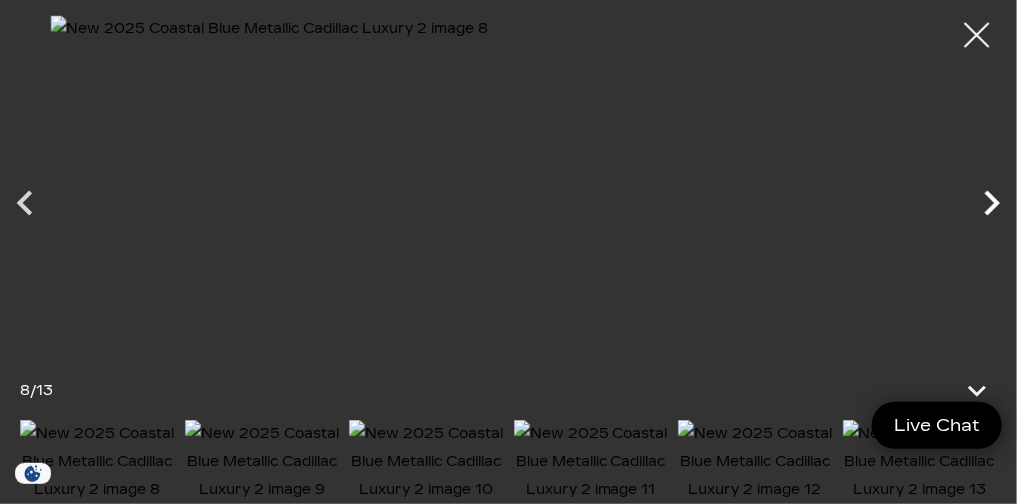 click 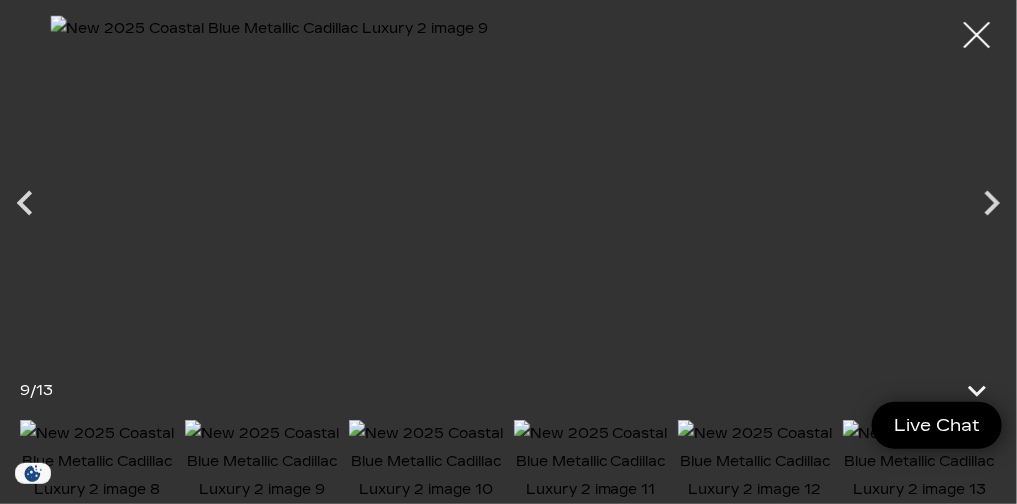 click at bounding box center (977, 35) 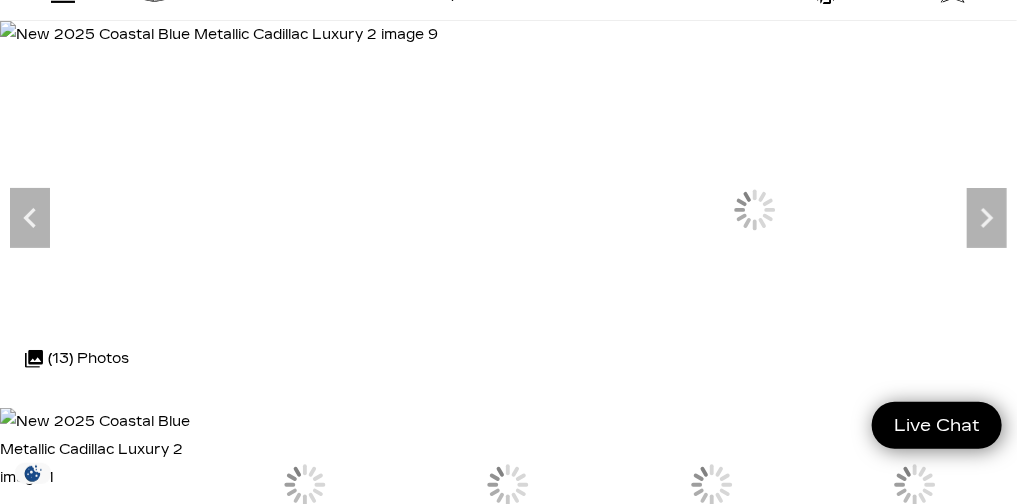 scroll, scrollTop: 15, scrollLeft: 0, axis: vertical 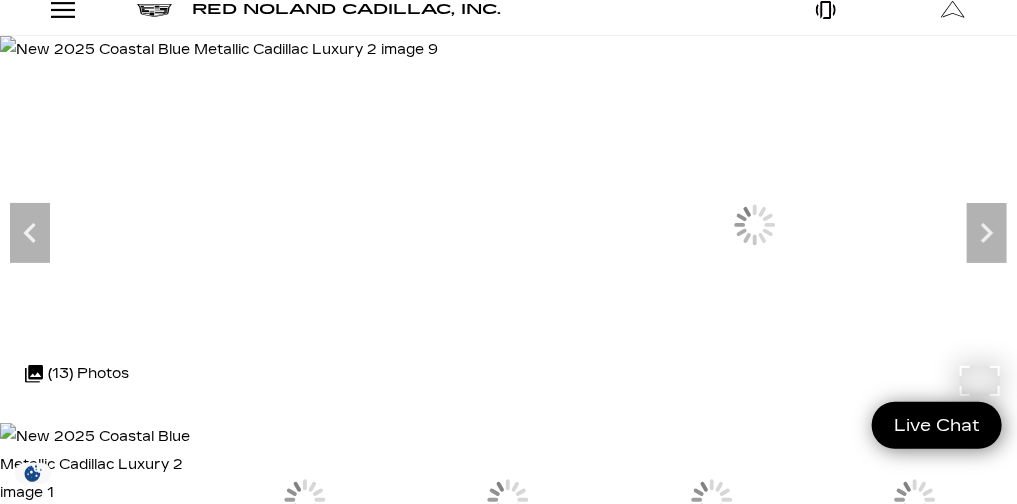 click at bounding box center [219, 50] 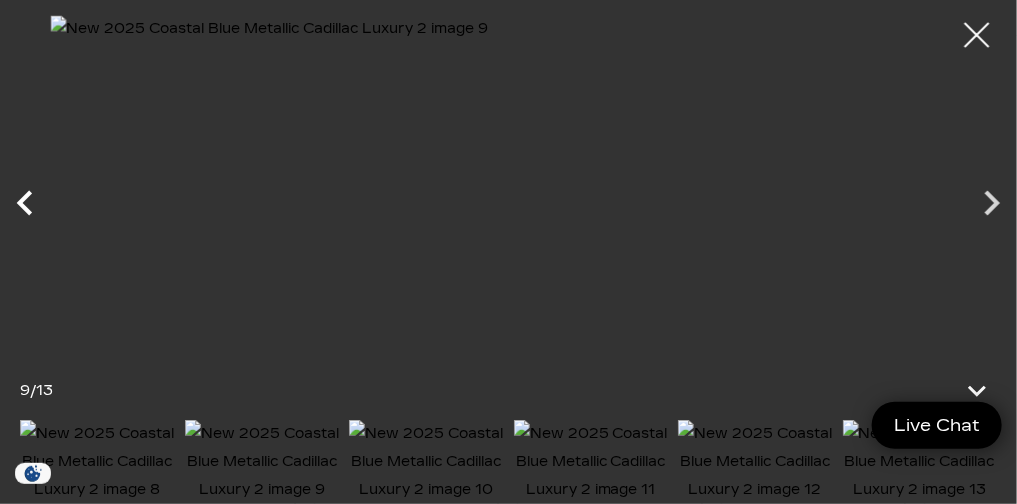 click 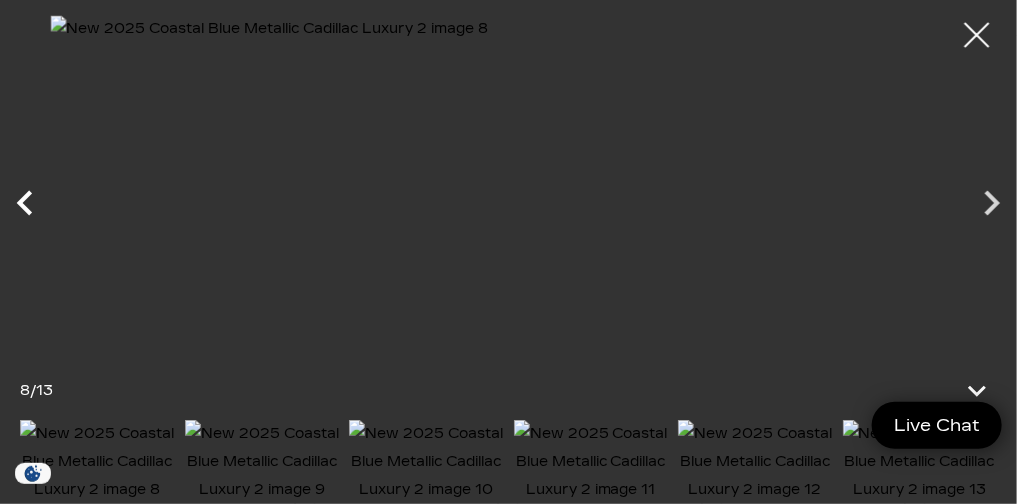 click 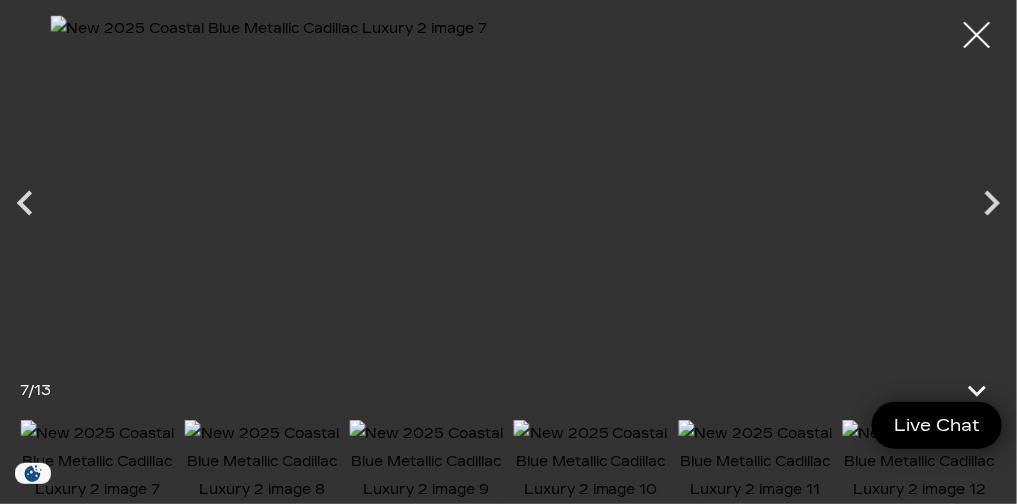 click at bounding box center [977, 35] 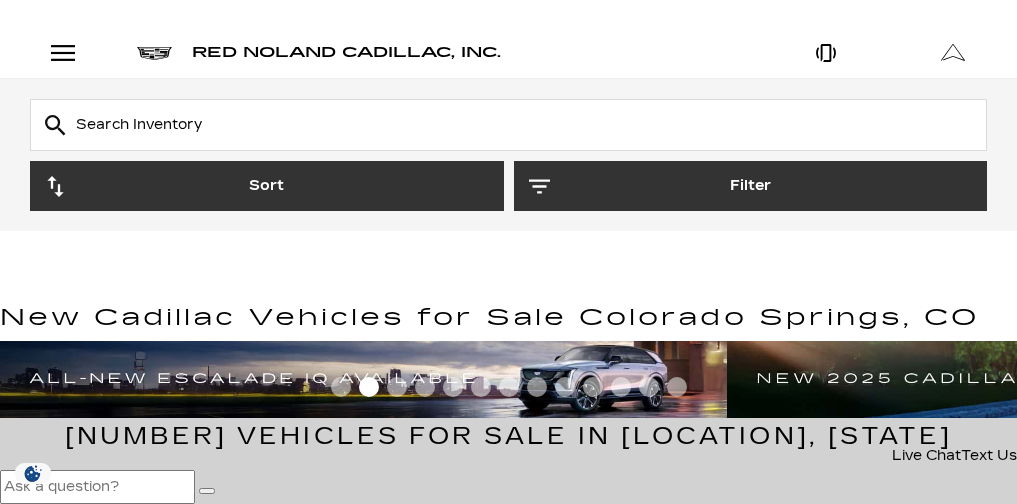 scroll, scrollTop: 0, scrollLeft: 0, axis: both 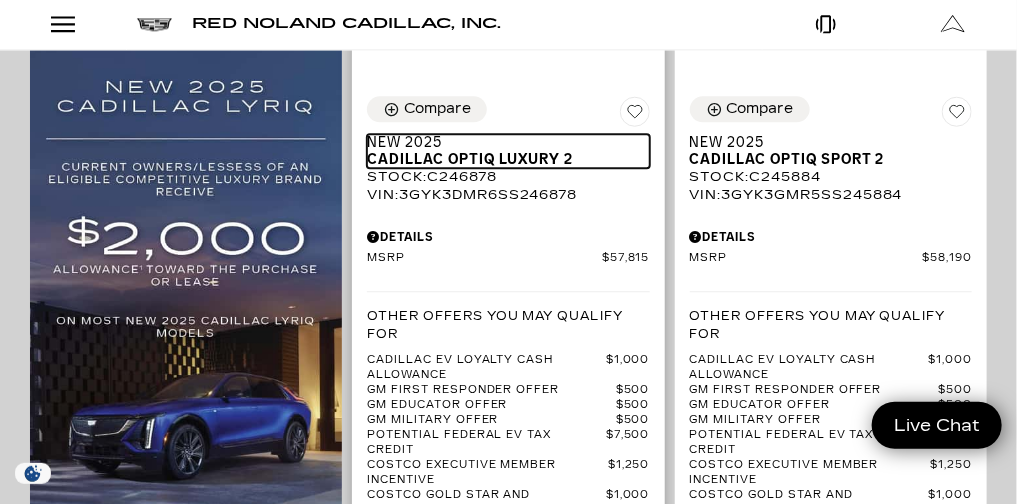 click on "Cadillac OPTIQ Luxury 2" at bounding box center [500, 159] 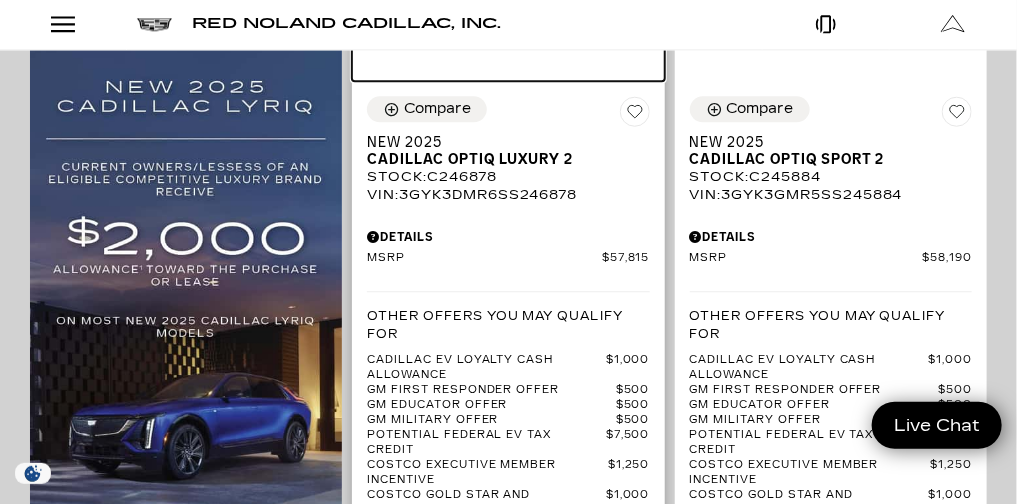 click at bounding box center (508, -32) 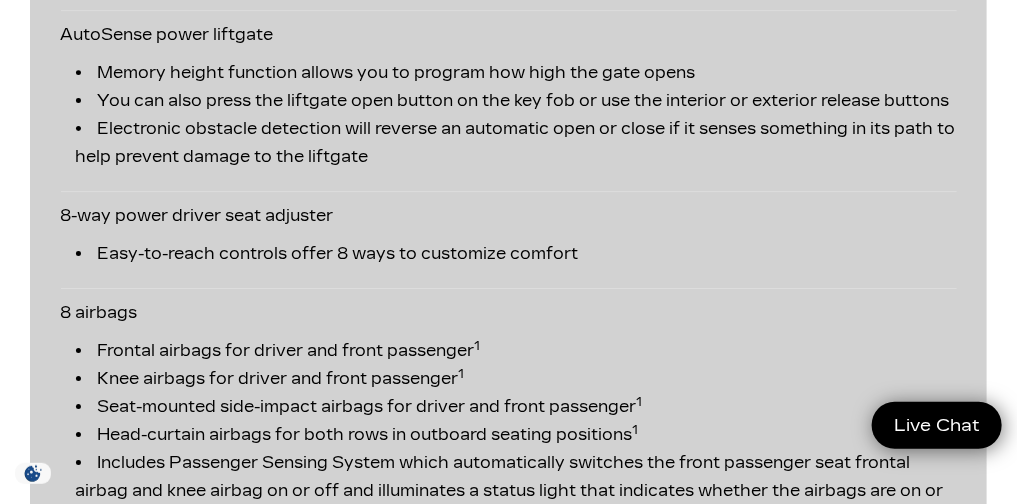 scroll, scrollTop: 4676, scrollLeft: 0, axis: vertical 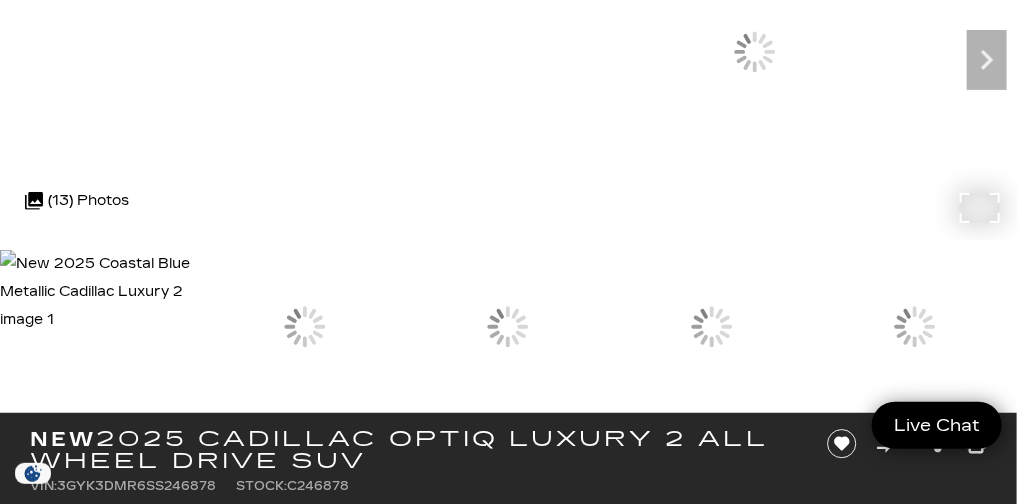 click on "Sales:
([PHONE])
Service:
([PHONE])
[NUMBER] [STREET], [CITY], [STATE] [POSTAL_CODE]
Sales:  Closed
Red Noland Cadillac, Inc.
EV Test Drive
Show  New
Cadillac
Crossovers/SUVs
XT4 XT5 XT6 Escalade Escalade IQ OPTIQ LYRIQ VISTIQ Escalade IQL LYRIQ-V OPTIQ-V
Sedans
CT4 CT4-V CT5 CT5-V CT4-V Blackwing CT5-V Blackwing
Electric
LYRIQ Escalade IQ OPTIQ VISTIQ V- Series Escalade IQL LYRIQ-V OPTIQ-V
View All New Vehicles Retired Service Loaners Tax Savings for Cadillac Express Store Buy Online LYRIQ" at bounding box center (508, 5302) 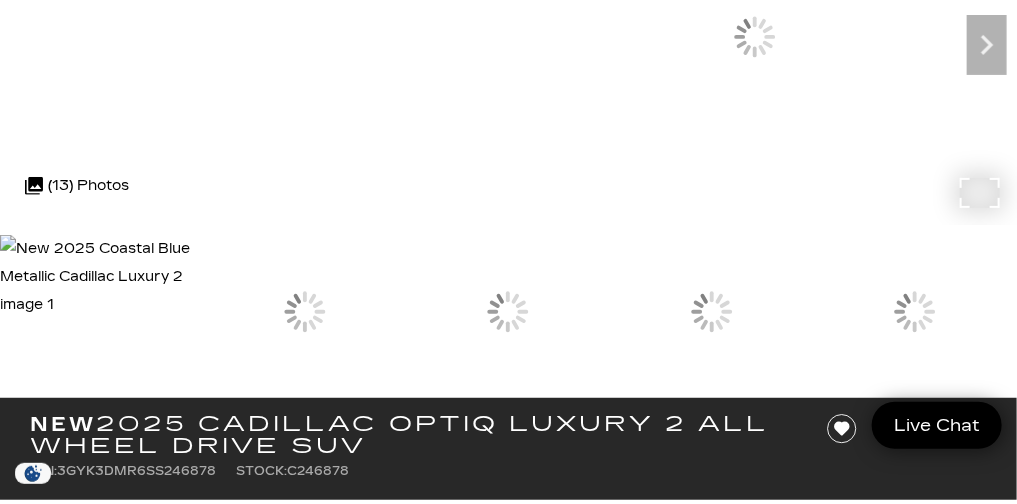 click at bounding box center (217, -138) 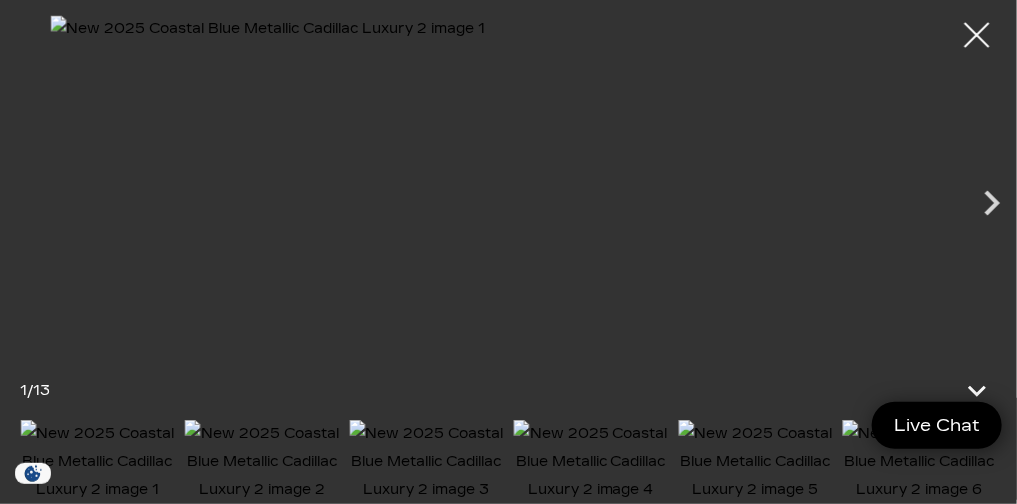 click at bounding box center [508, 189] 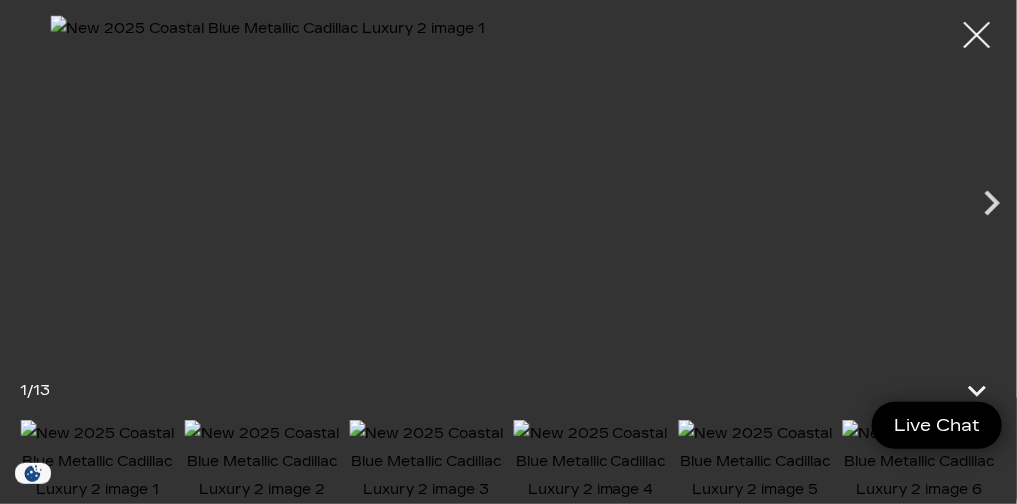 click at bounding box center (977, 35) 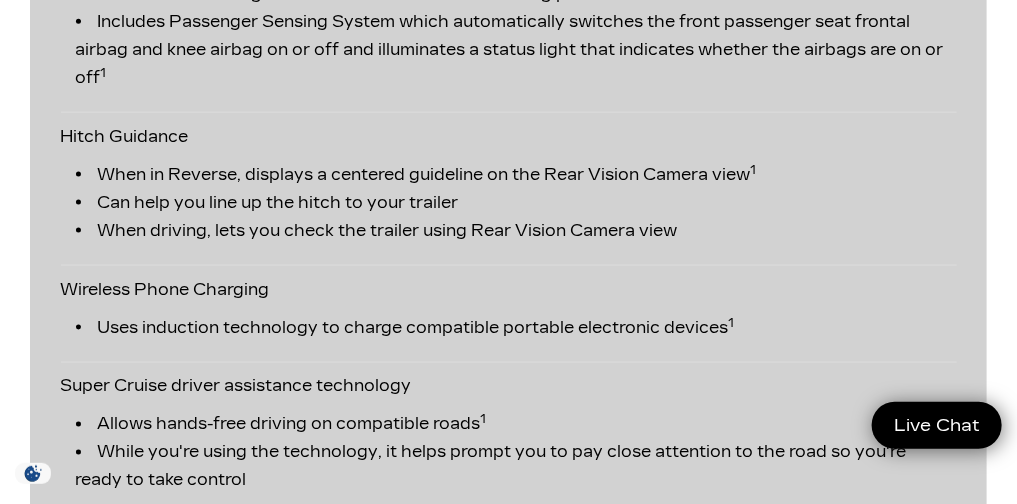 scroll, scrollTop: 5812, scrollLeft: 0, axis: vertical 